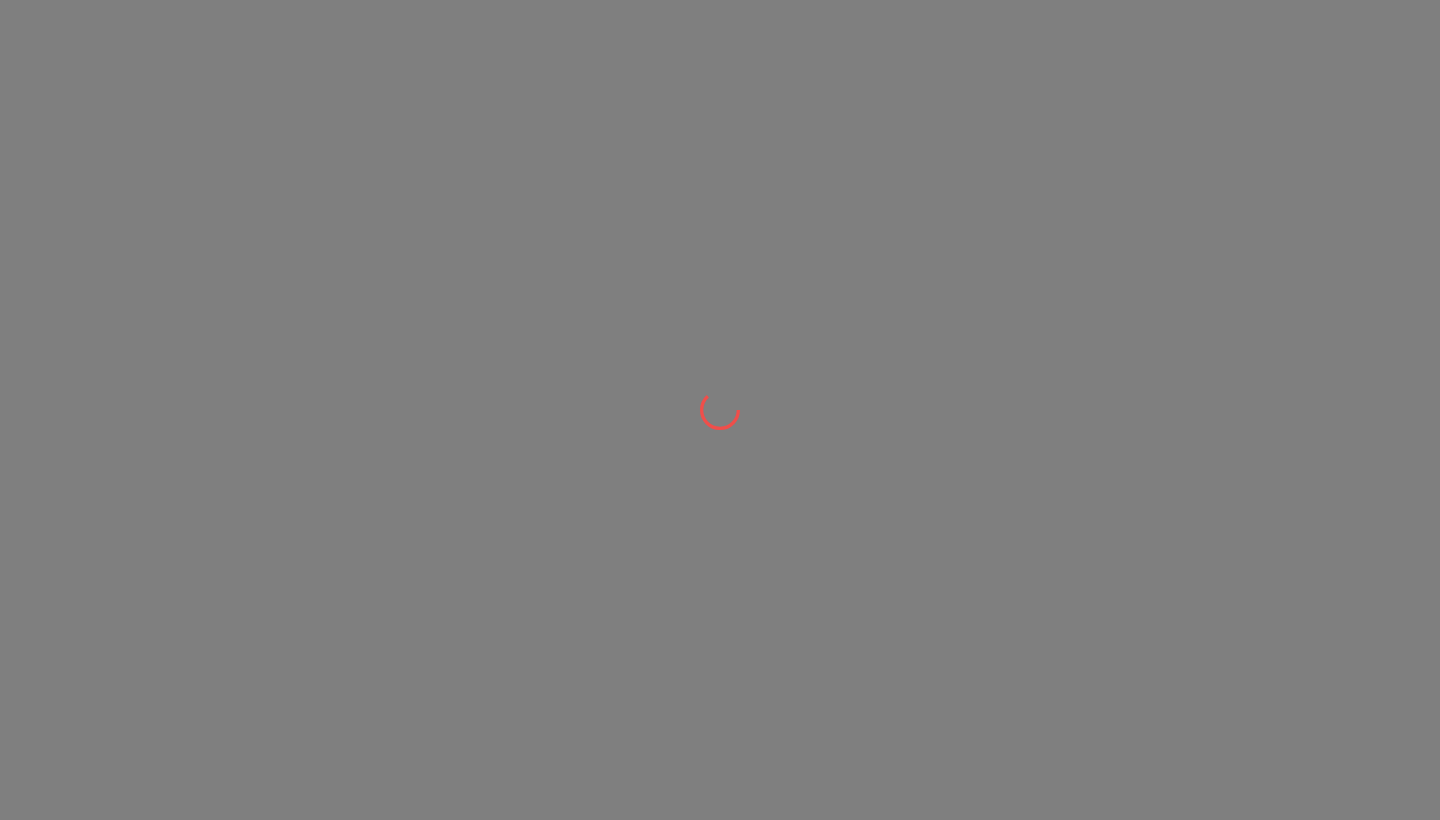 scroll, scrollTop: 0, scrollLeft: 0, axis: both 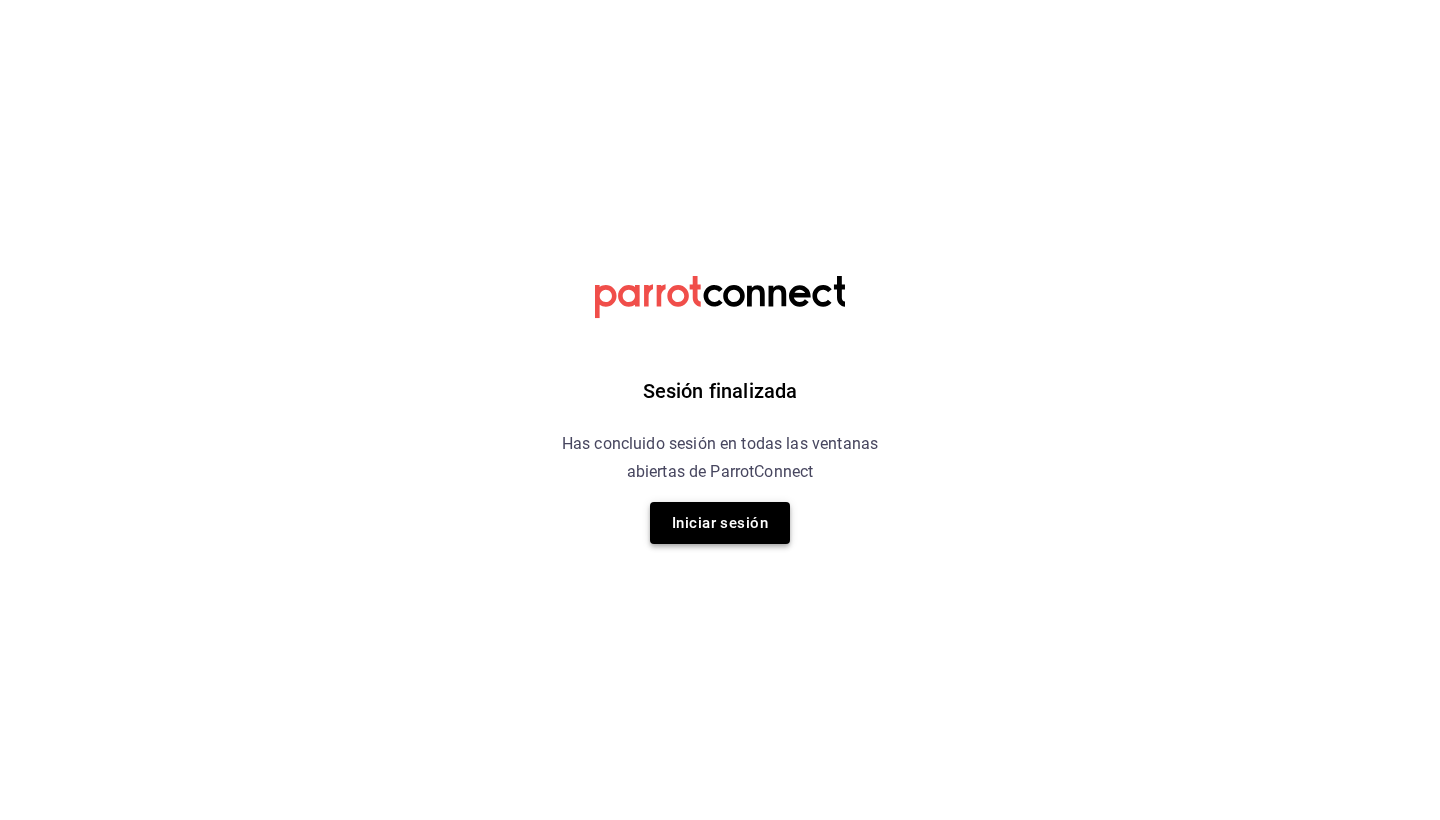 click on "Iniciar sesión" at bounding box center [720, 523] 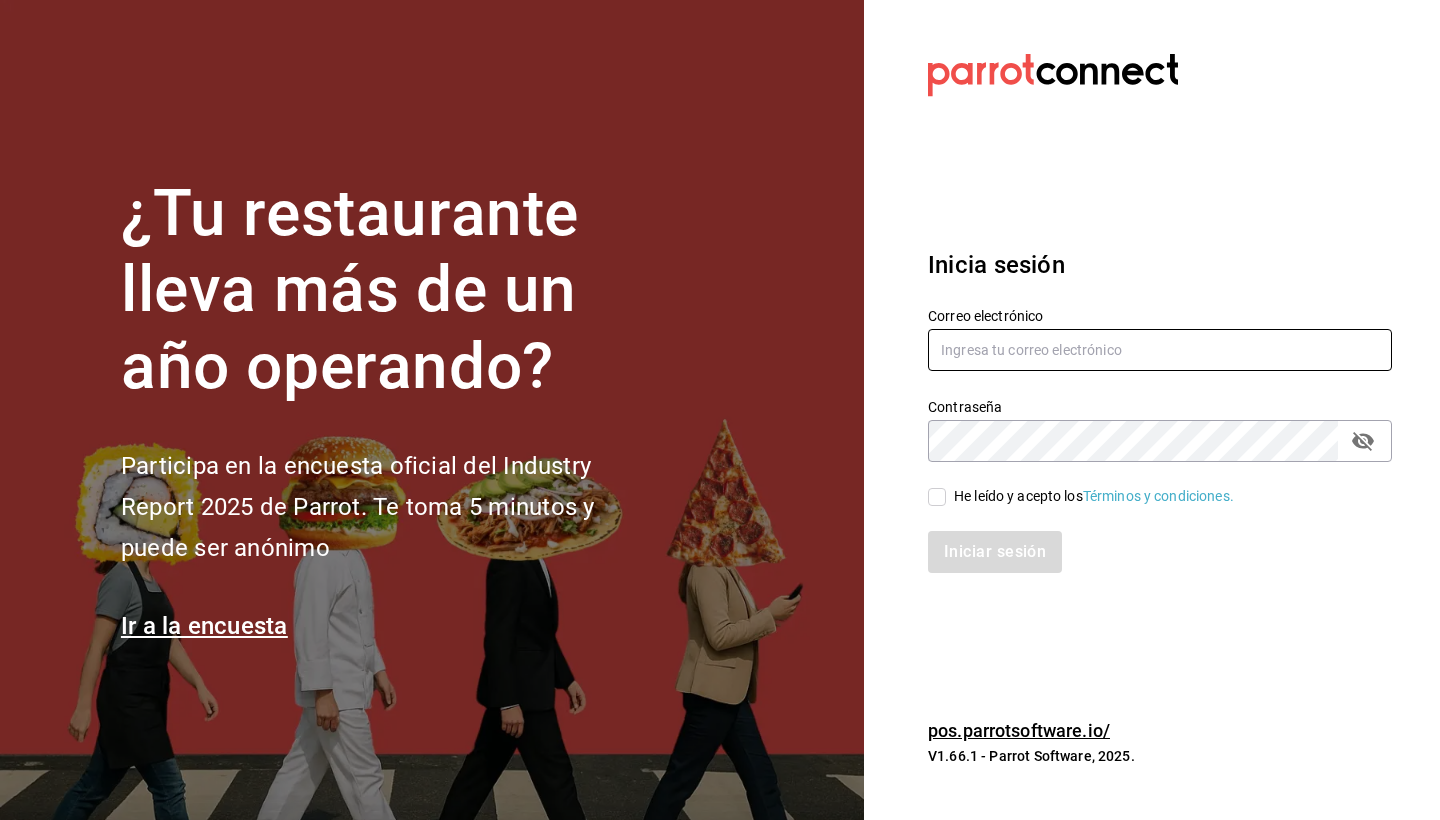 type on "[USERNAME]@[DOMAIN].com" 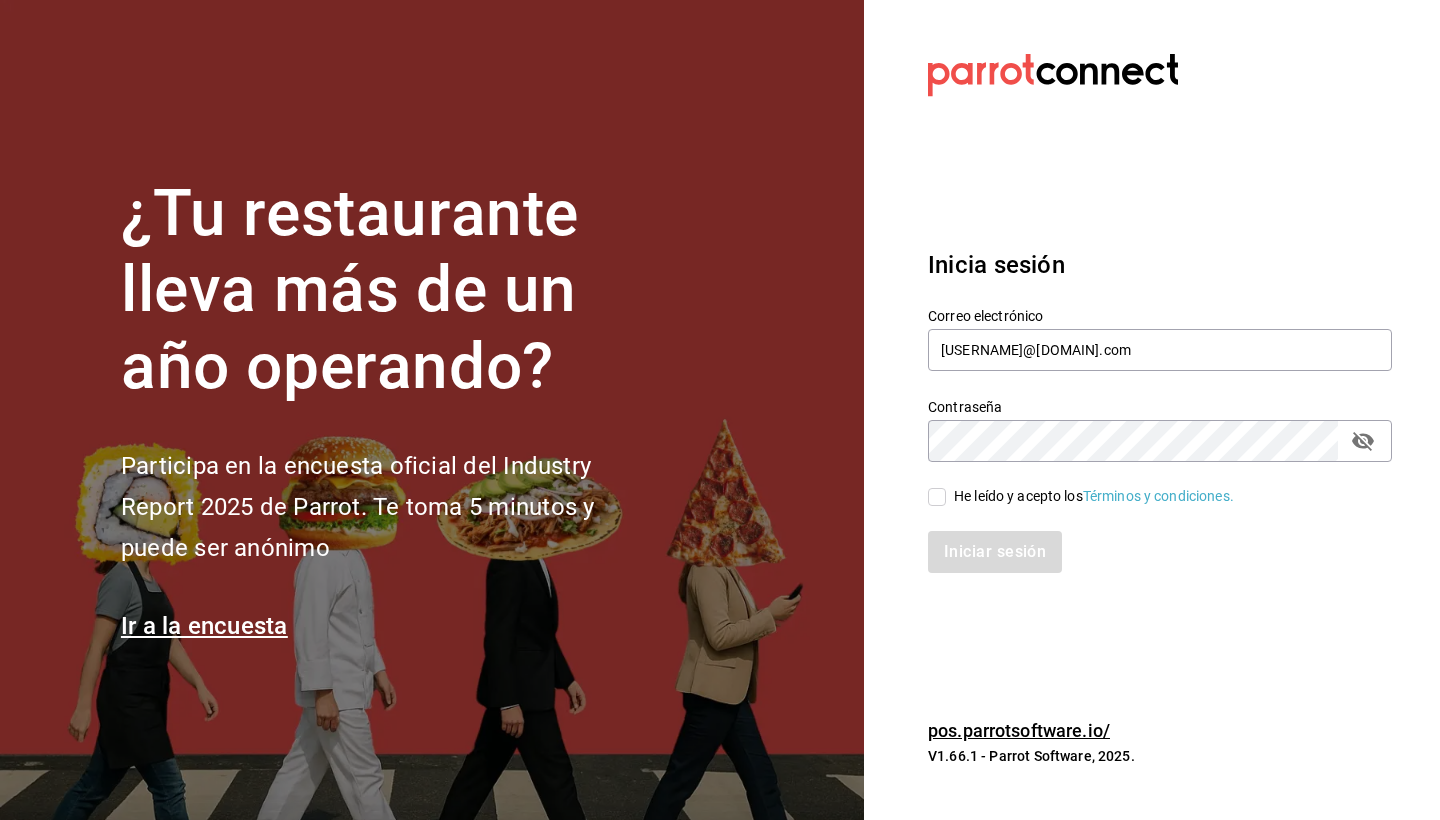 click on "He leído y acepto los  Términos y condiciones." at bounding box center [937, 497] 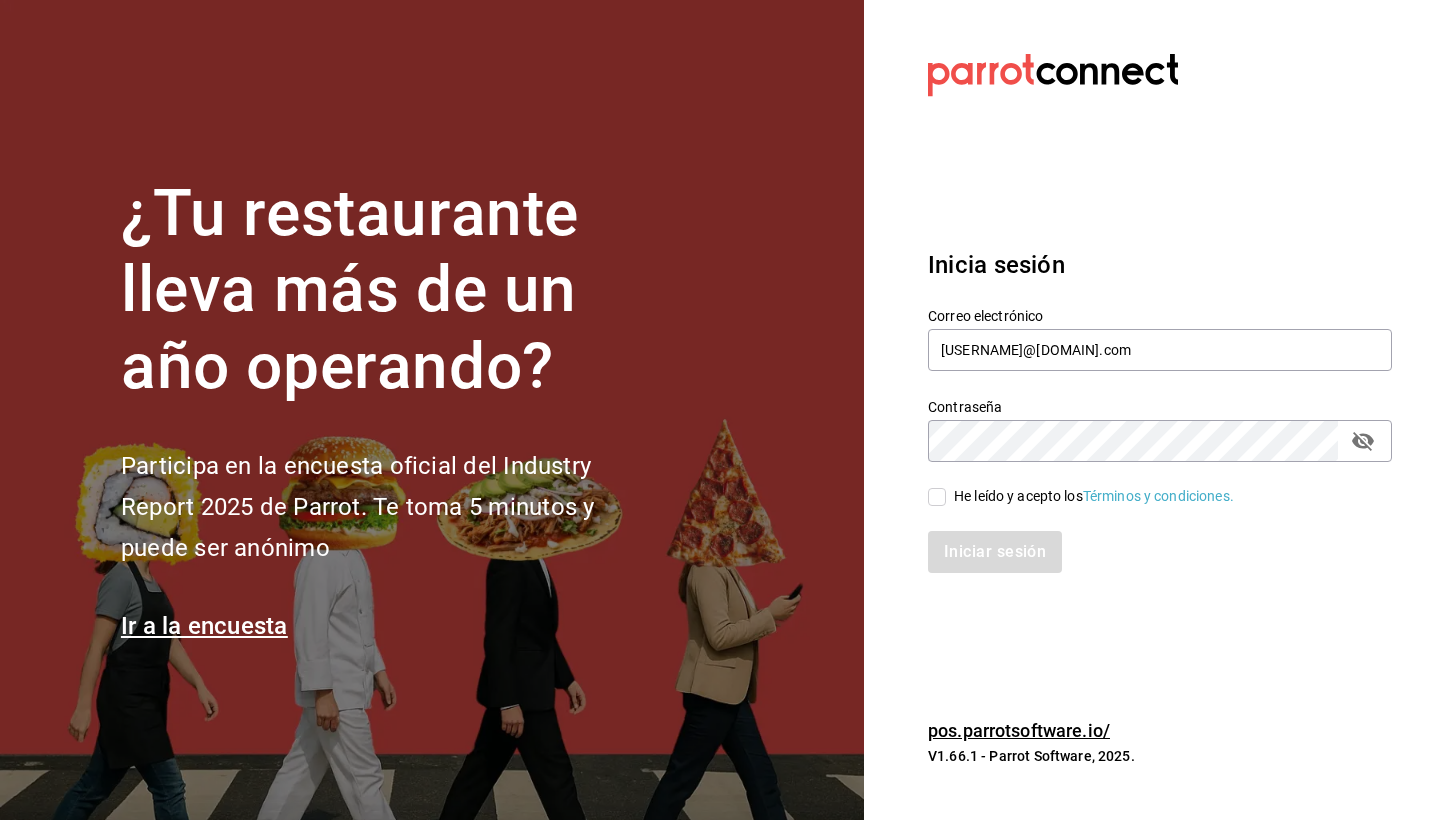 checkbox on "true" 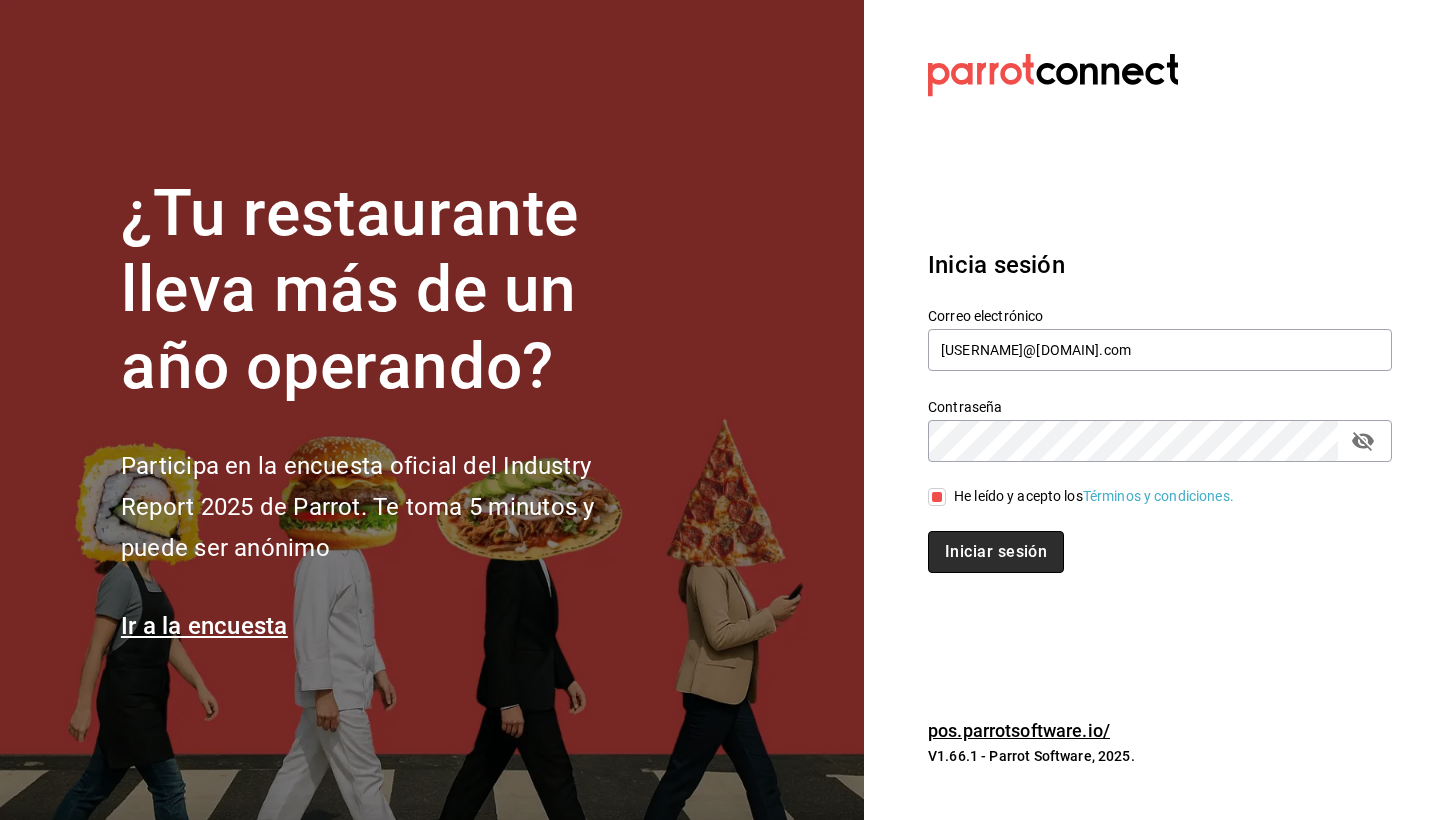 click on "Iniciar sesión" at bounding box center (996, 552) 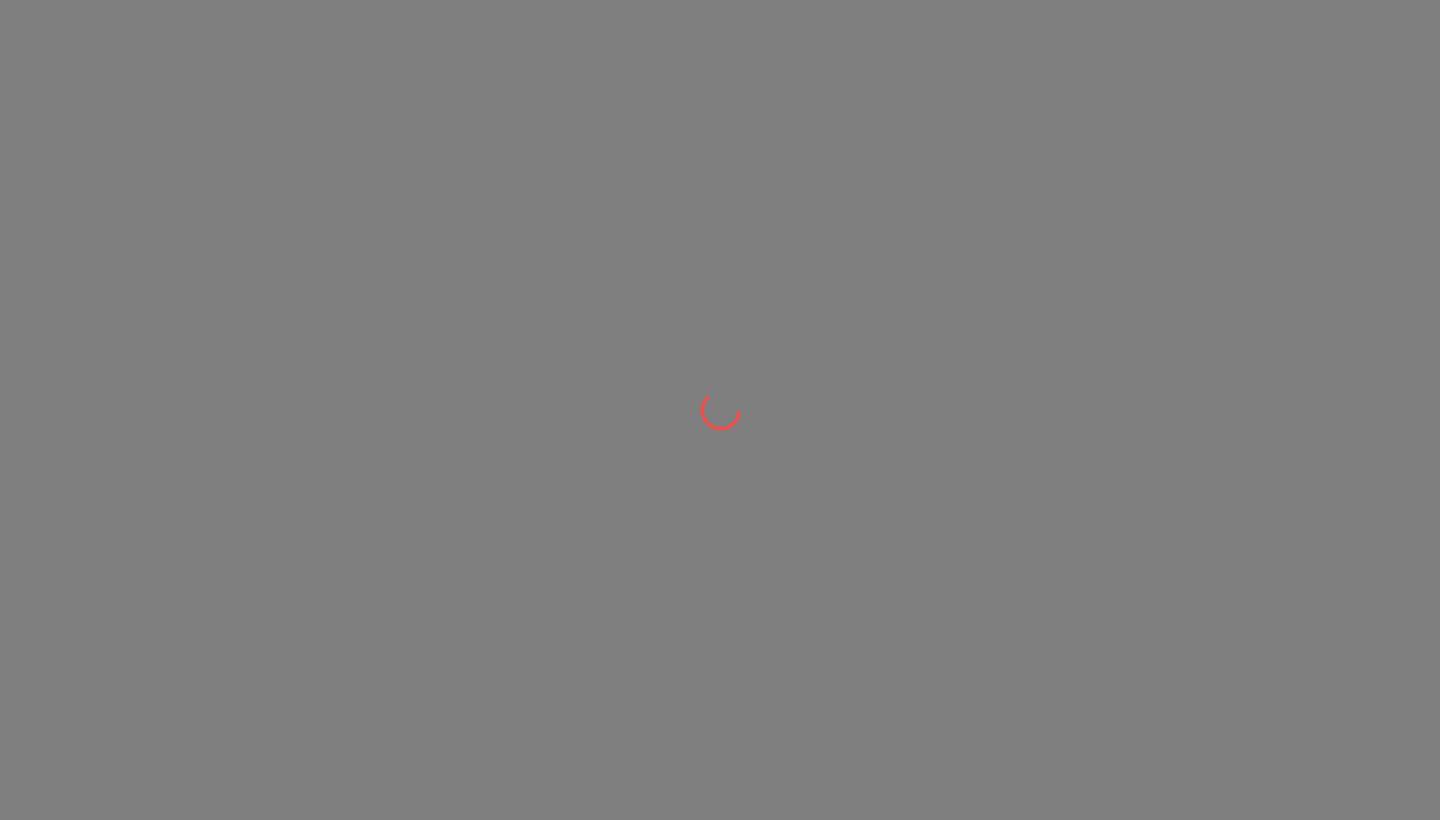 scroll, scrollTop: 0, scrollLeft: 0, axis: both 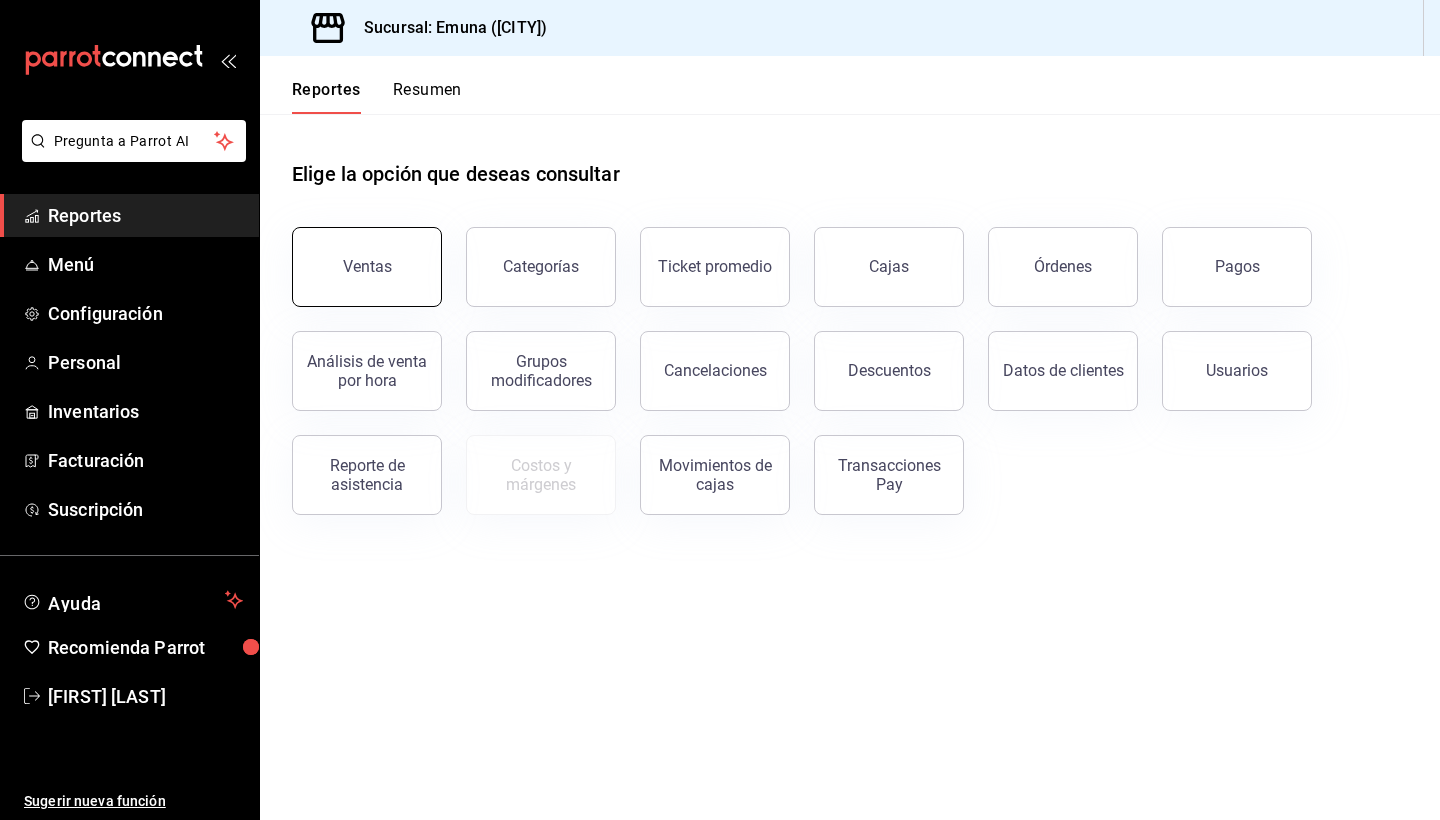 click on "Ventas" at bounding box center (367, 266) 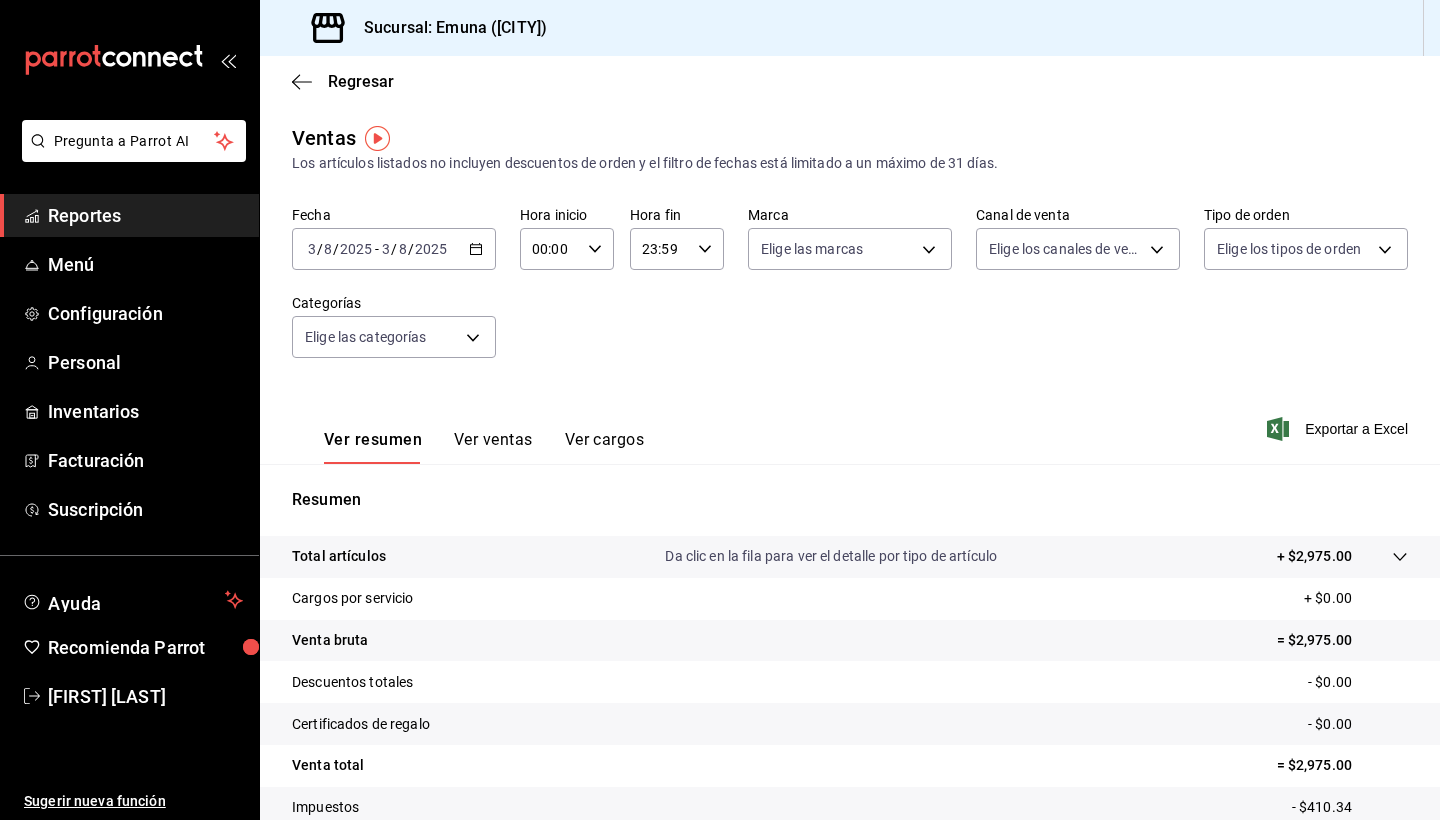 scroll, scrollTop: 0, scrollLeft: 0, axis: both 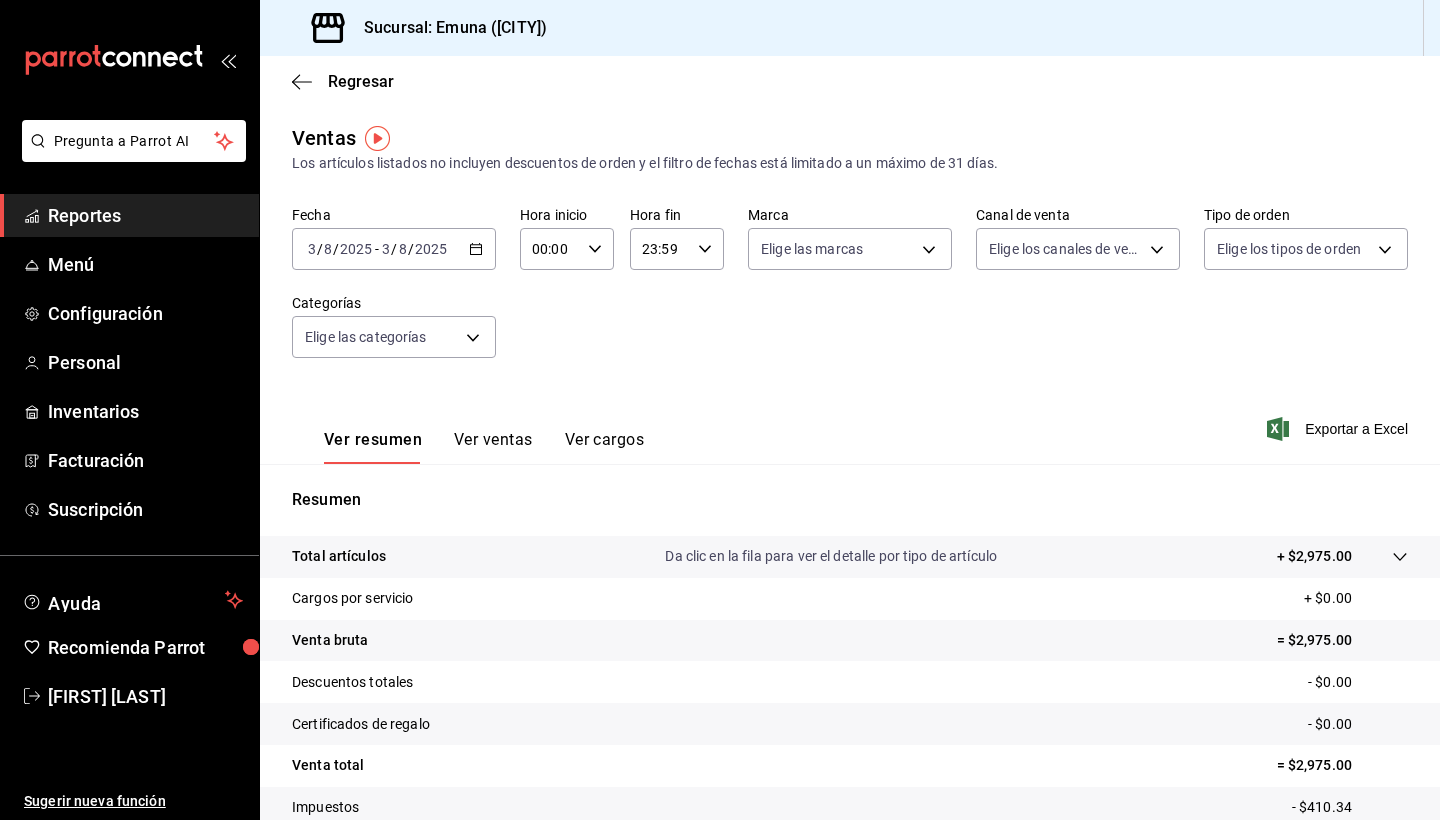 click on "Ver ventas" at bounding box center (493, 447) 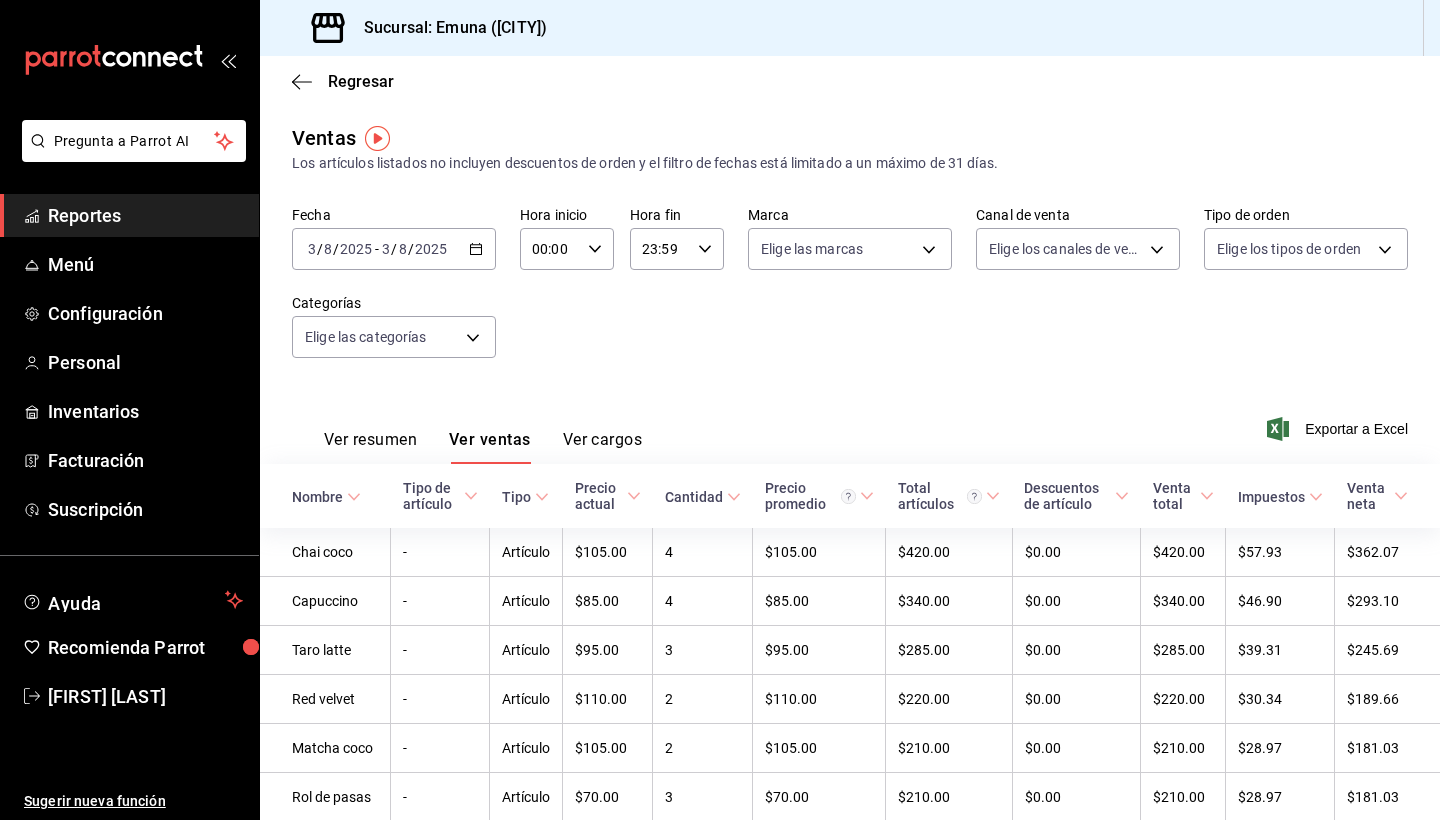 click on "Reportes" at bounding box center (129, 215) 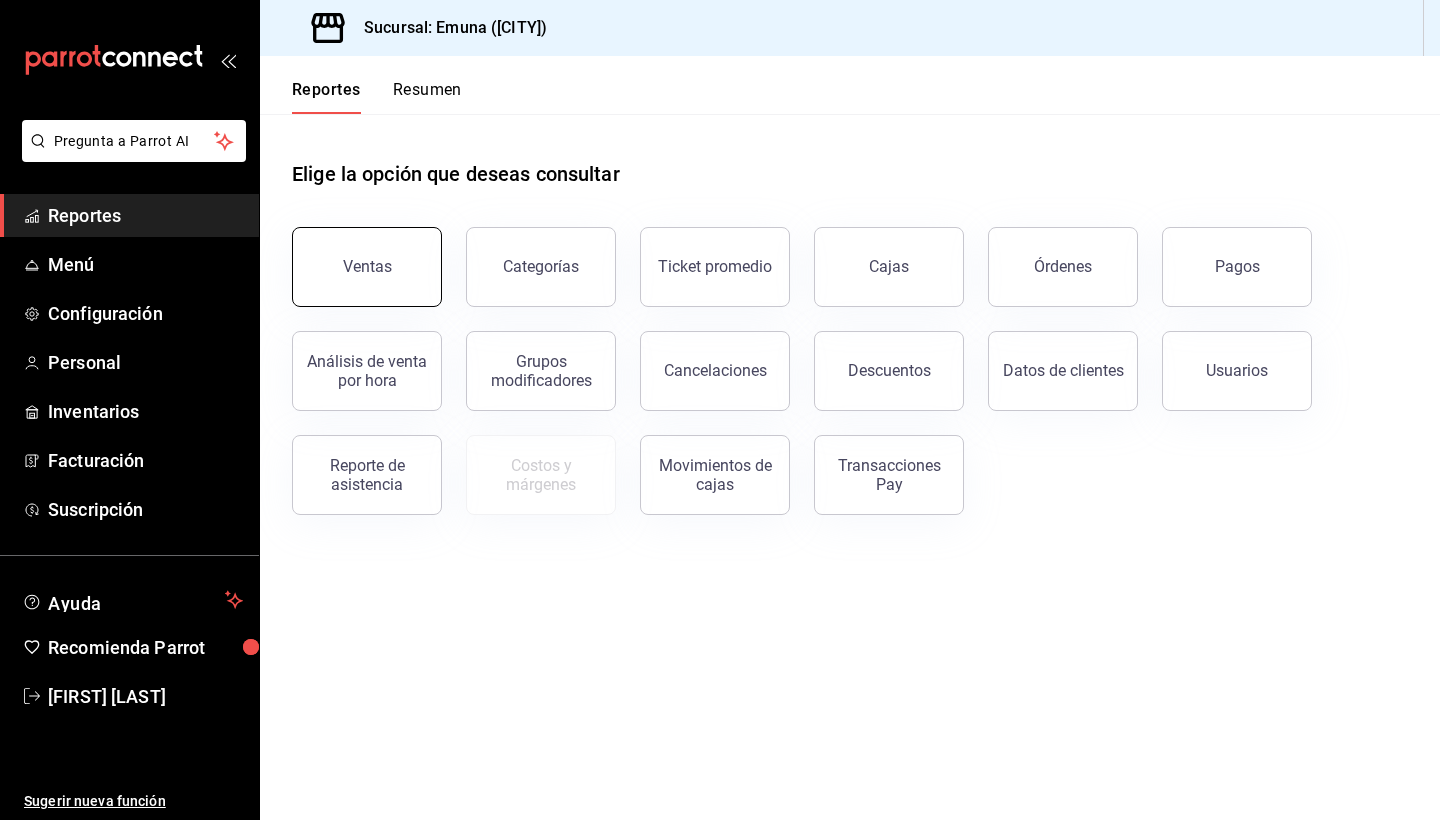click on "Ventas" at bounding box center (367, 267) 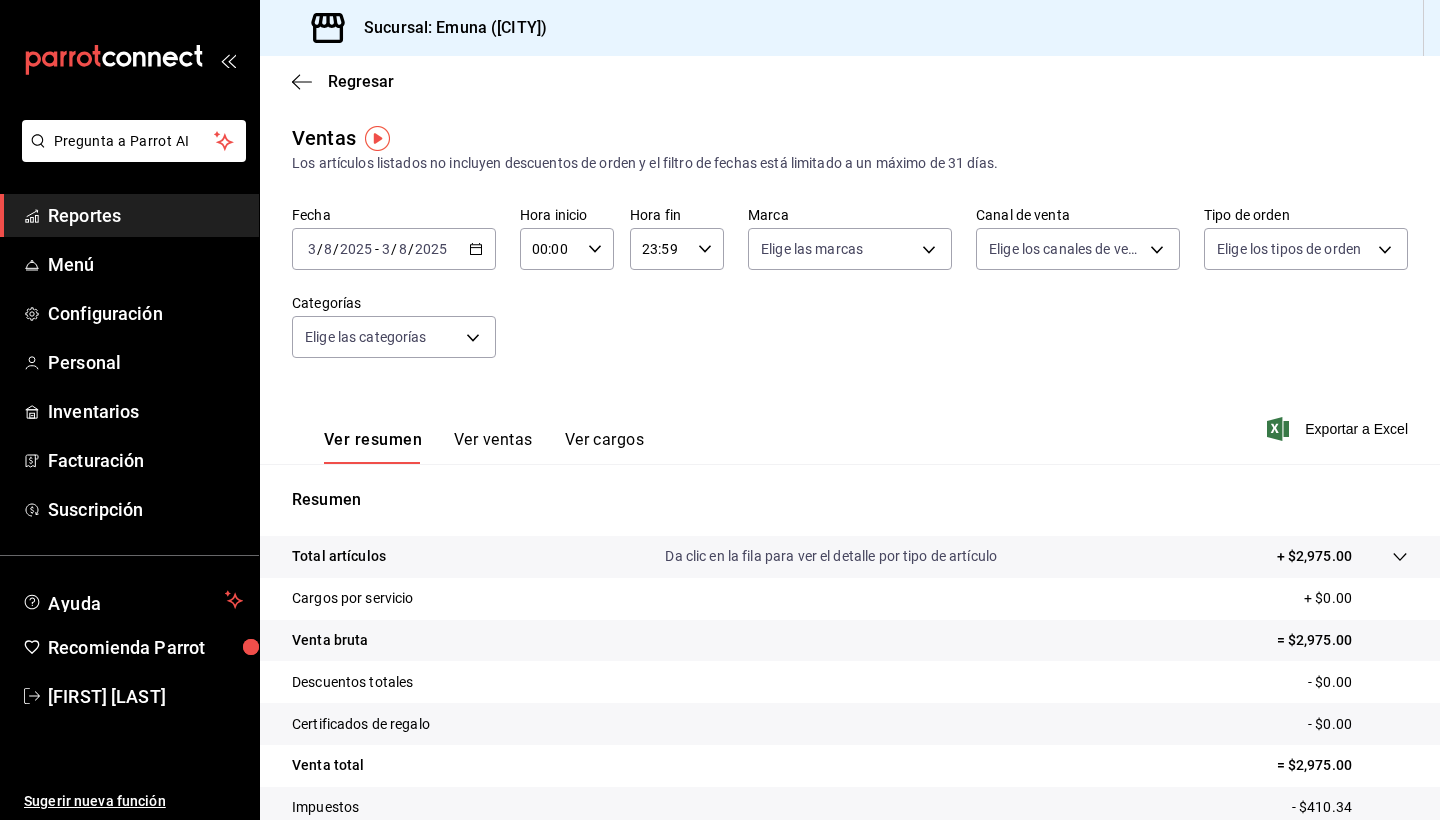 click on "Ver cargos" at bounding box center [605, 447] 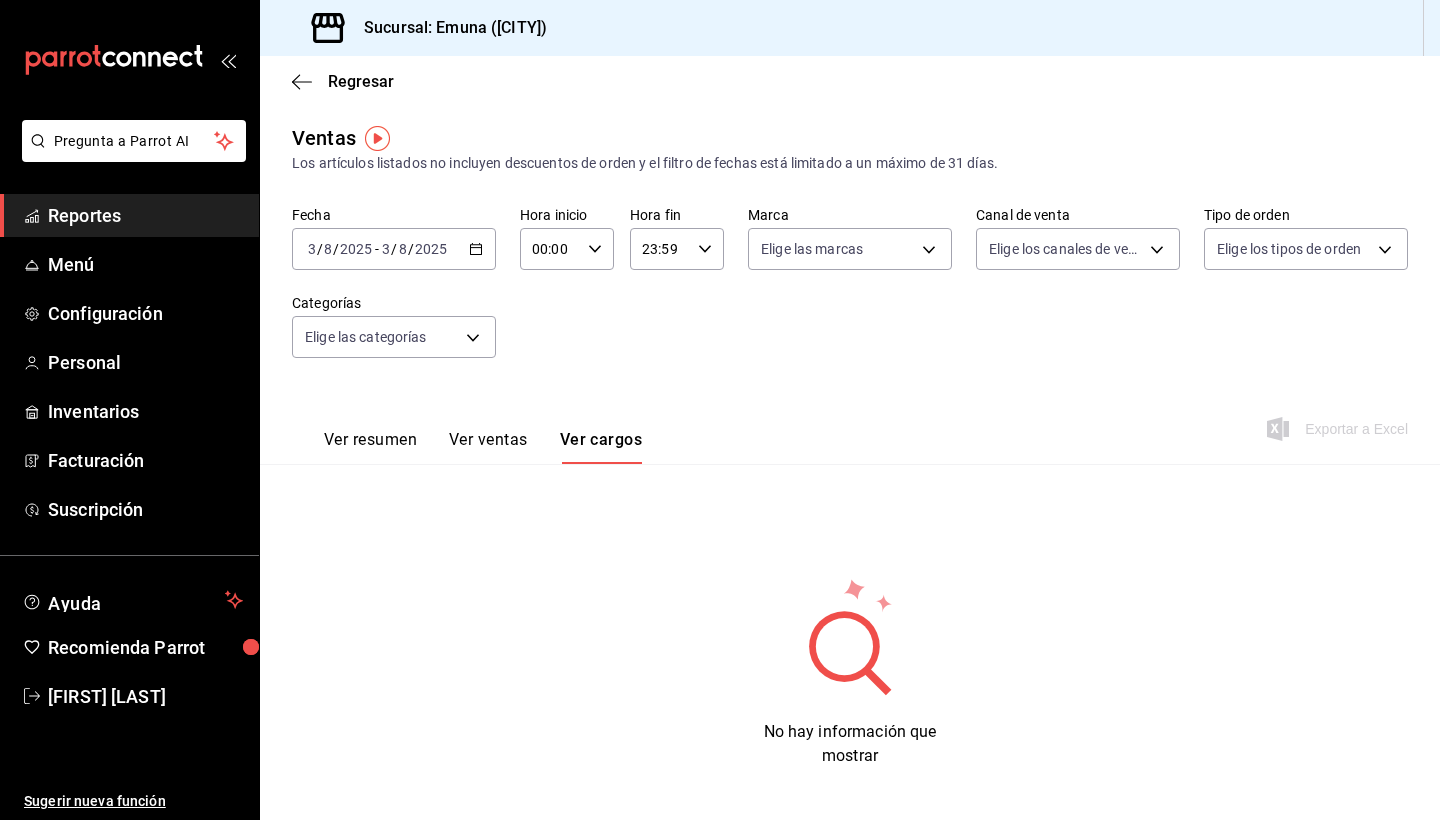 click on "Ver resumen" at bounding box center (370, 447) 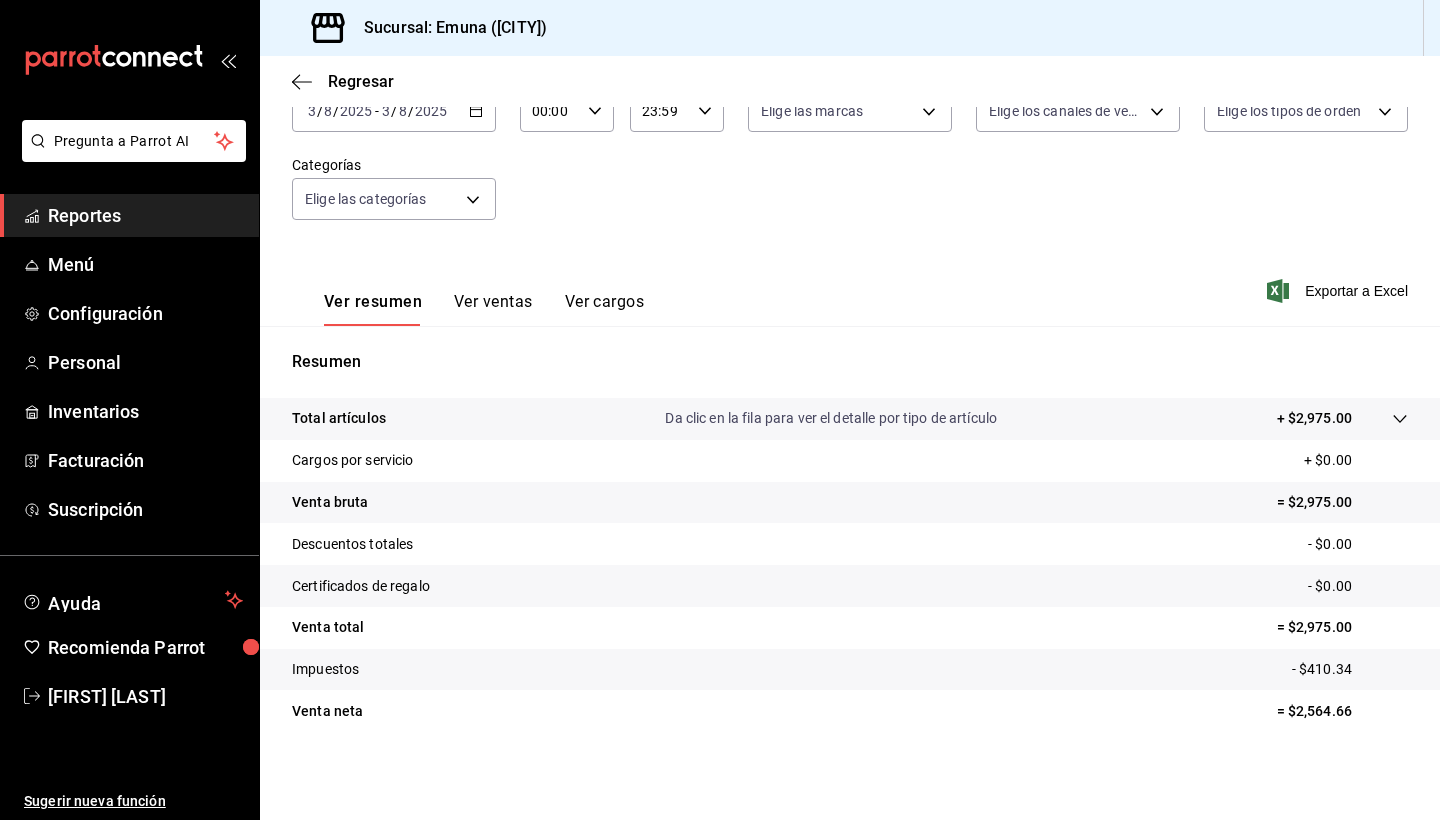 scroll, scrollTop: 138, scrollLeft: 0, axis: vertical 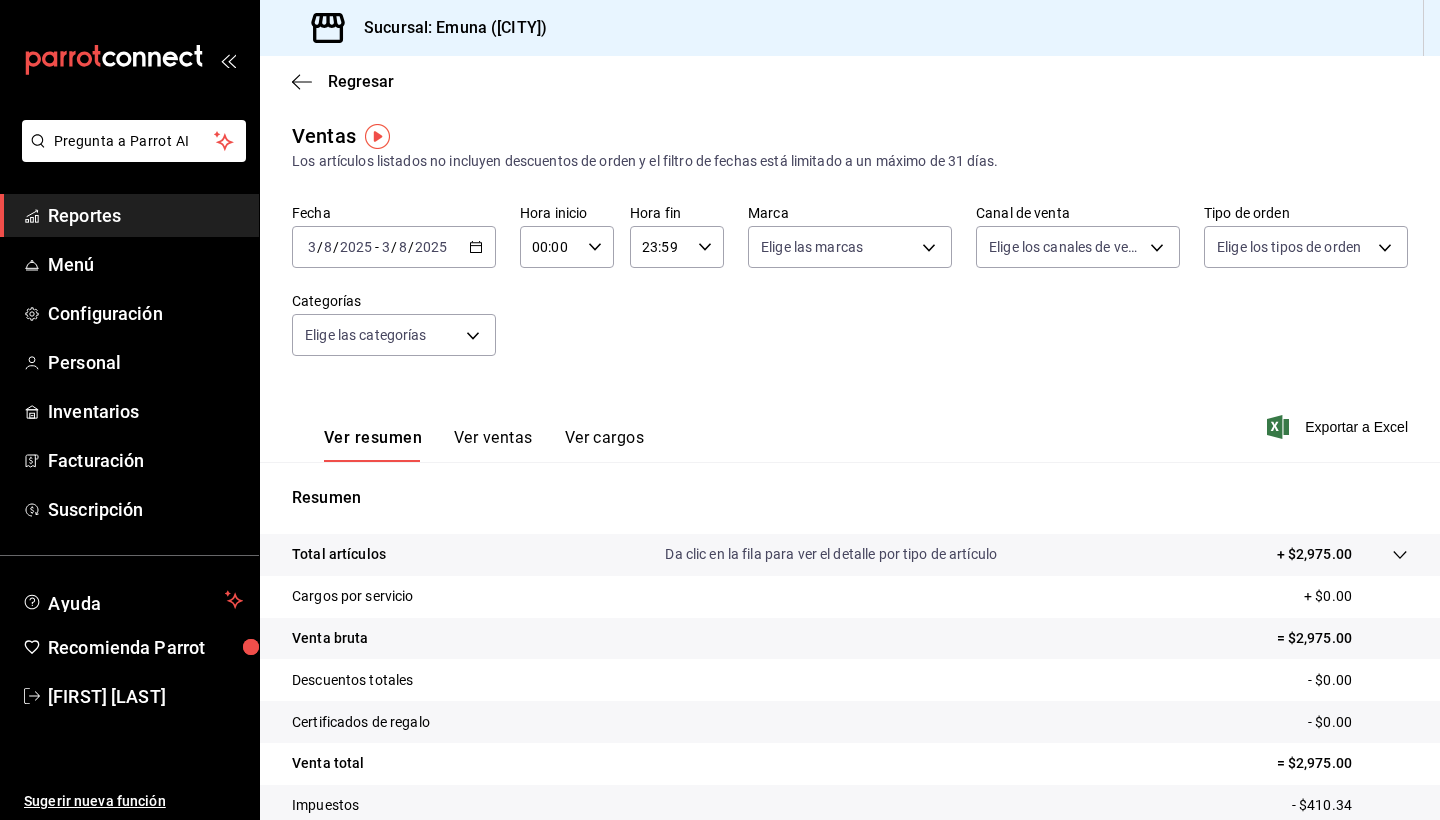 click 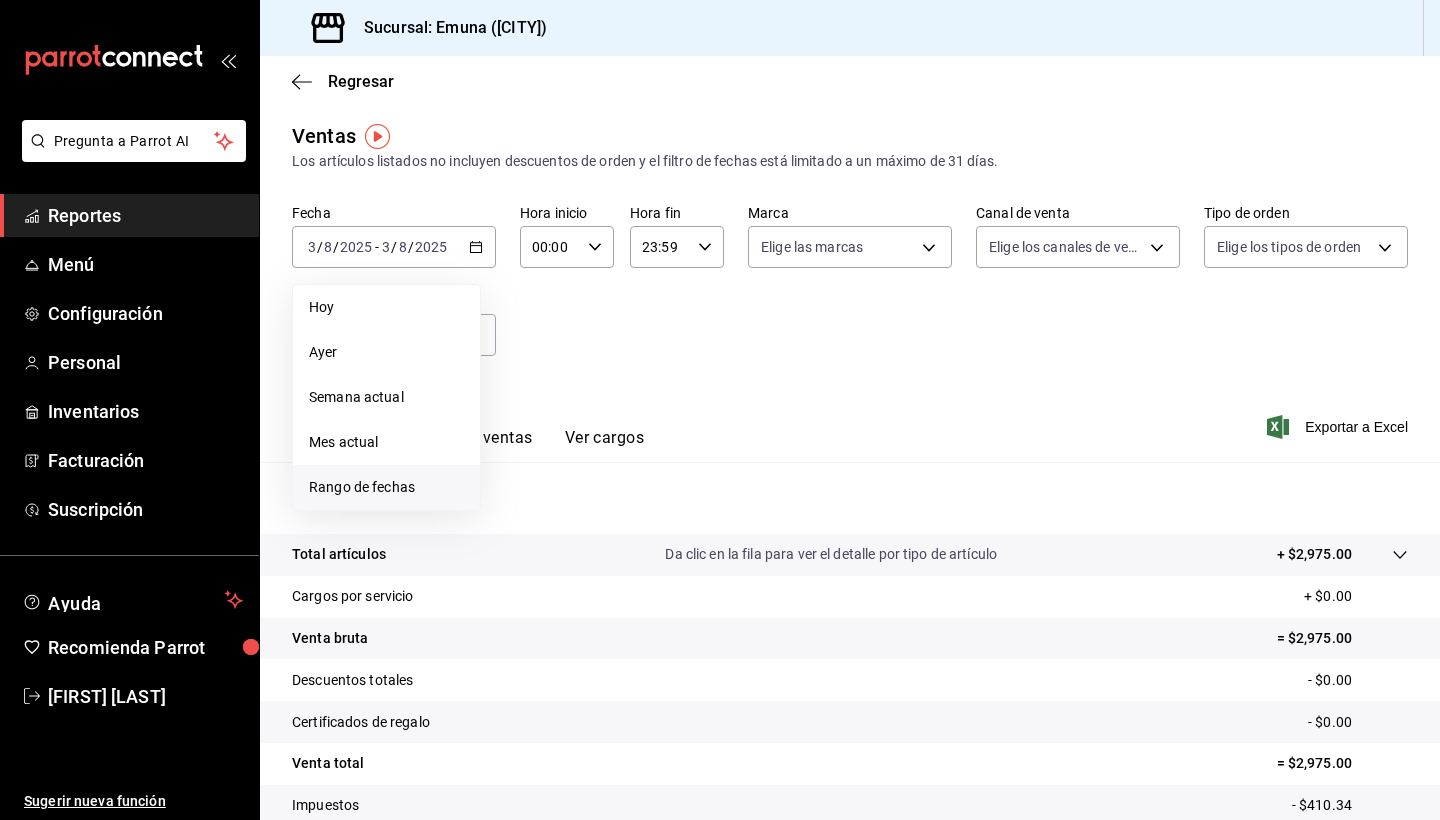 click on "Rango de fechas" at bounding box center [386, 487] 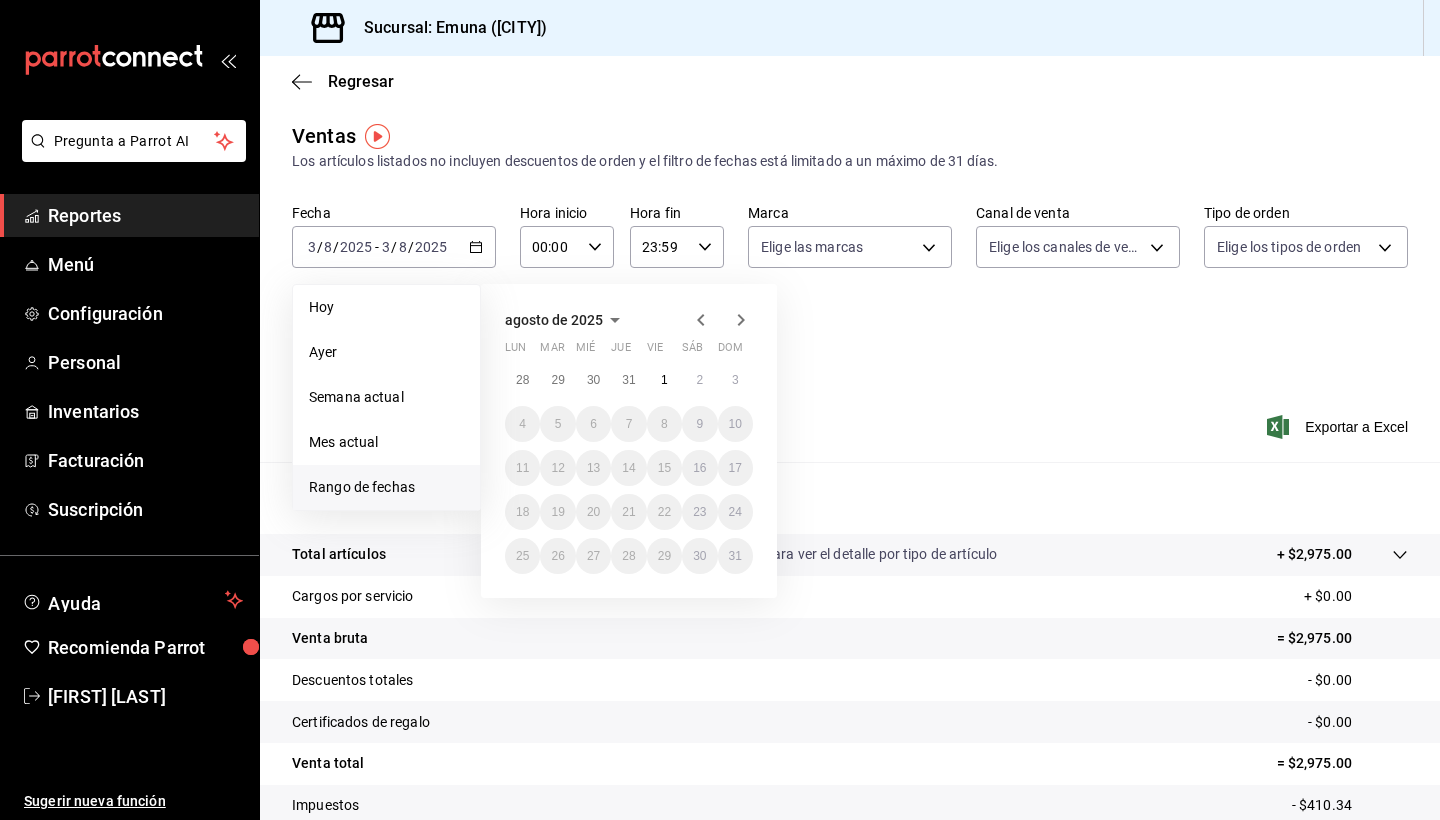 click 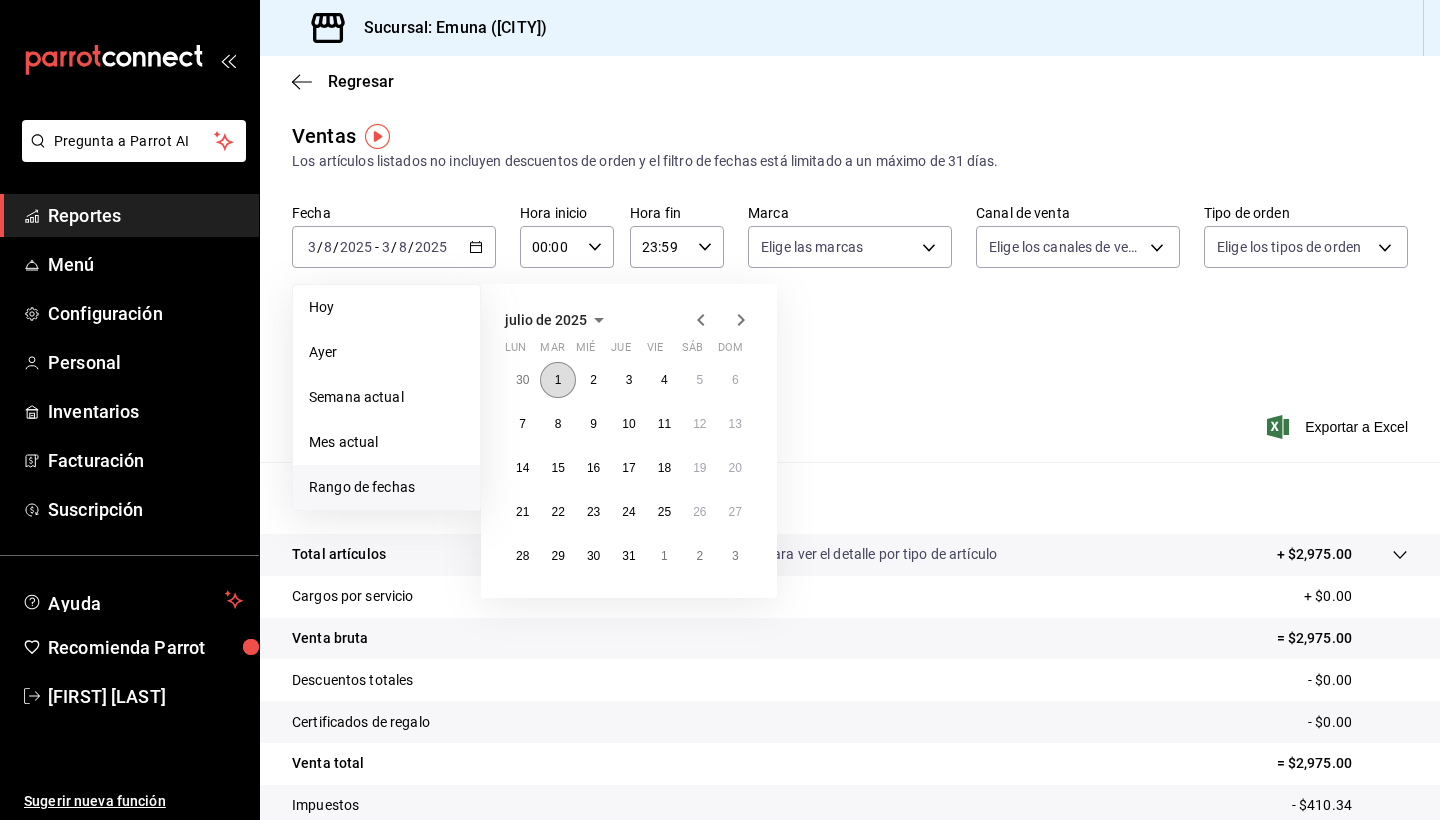 click on "1" at bounding box center [558, 380] 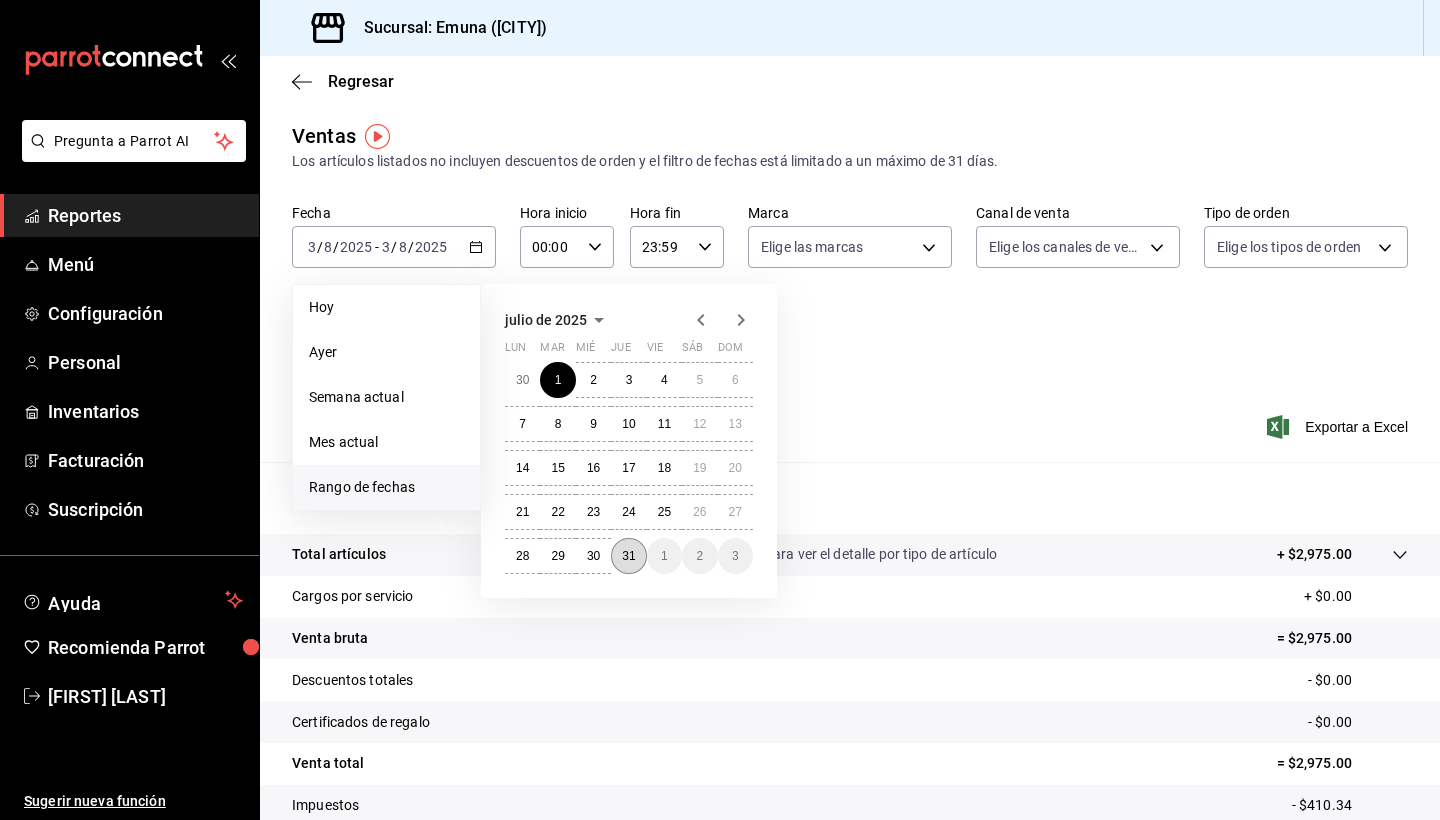 click on "31" at bounding box center [628, 556] 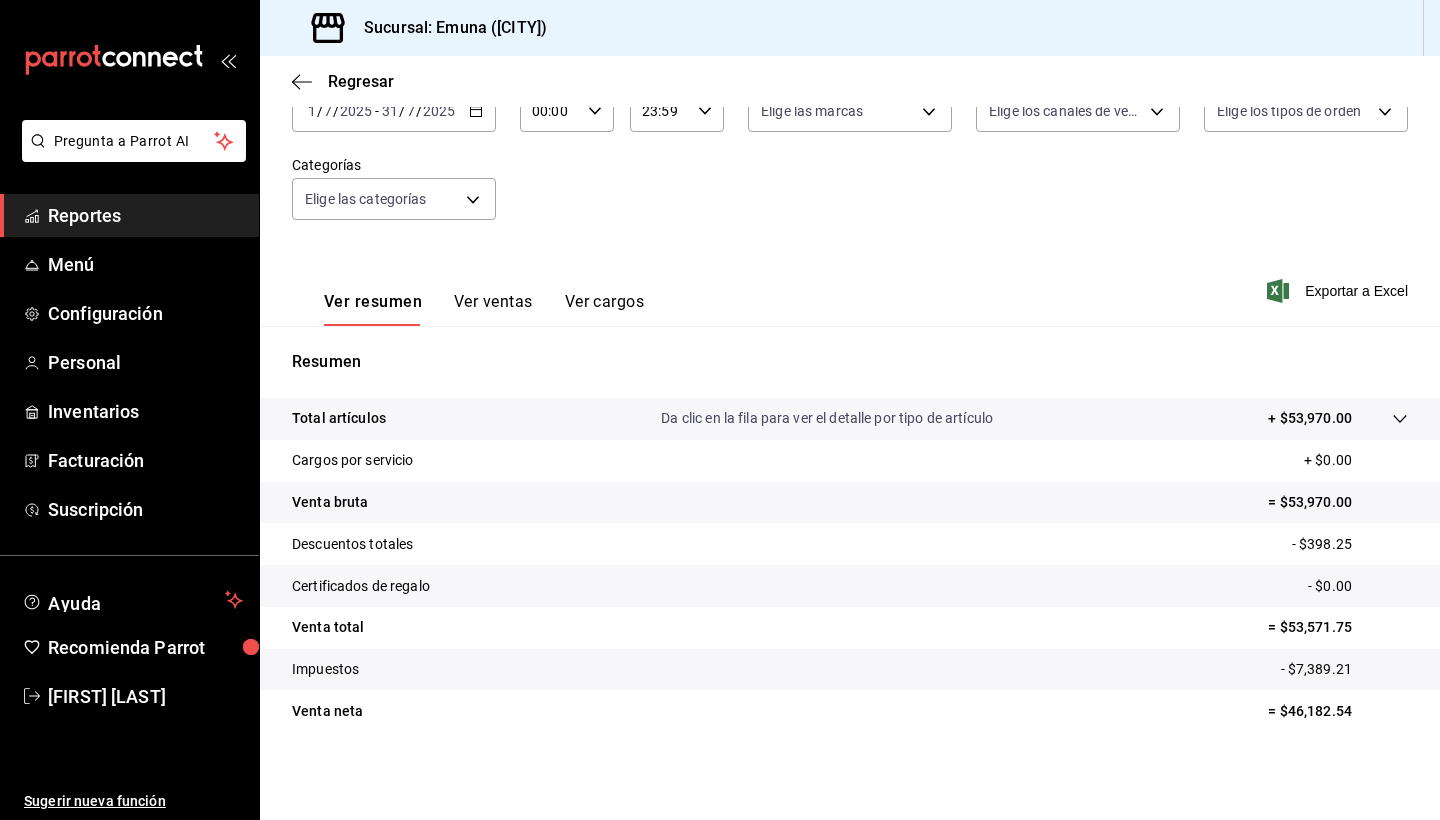 scroll, scrollTop: 138, scrollLeft: 0, axis: vertical 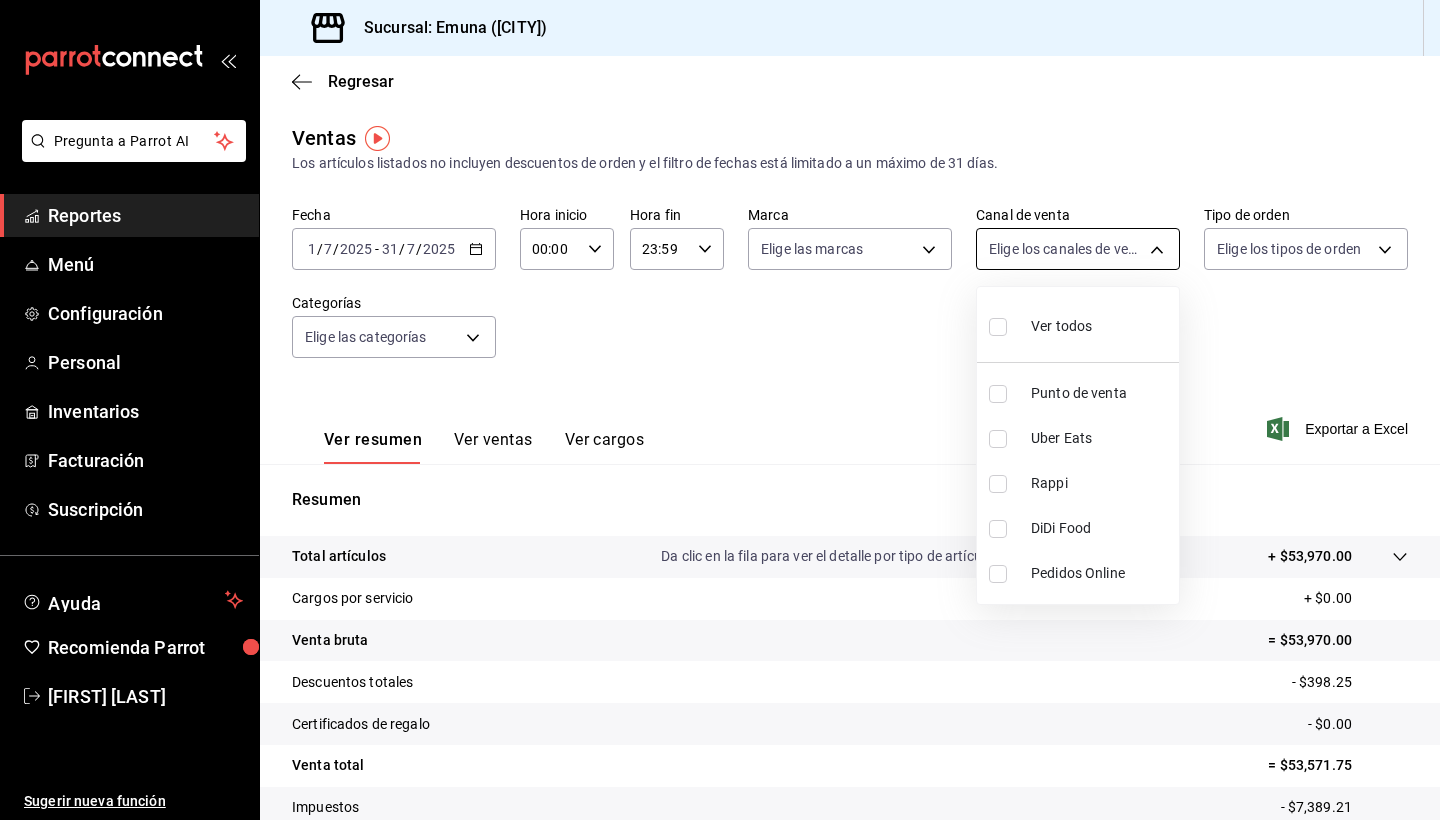 click on "Pregunta a Parrot AI Reportes   Menú   Configuración   Personal   Inventarios   Facturación   Suscripción   Ayuda Recomienda Parrot   Axel Cruz Montaño   Sugerir nueva función   Sucursal: Emuna (puebla) Regresar Ventas Los artículos listados no incluyen descuentos de orden y el filtro de fechas está limitado a un máximo de 31 días. Fecha 2025-07-01 1 / 7 / 2025 - 2025-07-31 31 / 7 / 2025 Hora inicio 00:00 Hora inicio Hora fin 23:59 Hora fin Marca Elige las marcas Canal de venta Elige los canales de venta Tipo de orden Elige los tipos de orden Categorías Elige las categorías Ver resumen Ver ventas Ver cargos Exportar a Excel Resumen Total artículos Da clic en la fila para ver el detalle por tipo de artículo + $53,970.00 Cargos por servicio + $0.00 Venta bruta = $53,970.00 Descuentos totales - $398.25 Certificados de regalo - $0.00 Venta total = $53,571.75 Impuestos - $7,389.21 Venta neta = $46,182.54 Pregunta a Parrot AI Reportes   Menú   Configuración   Personal   Inventarios   Facturación" at bounding box center (720, 410) 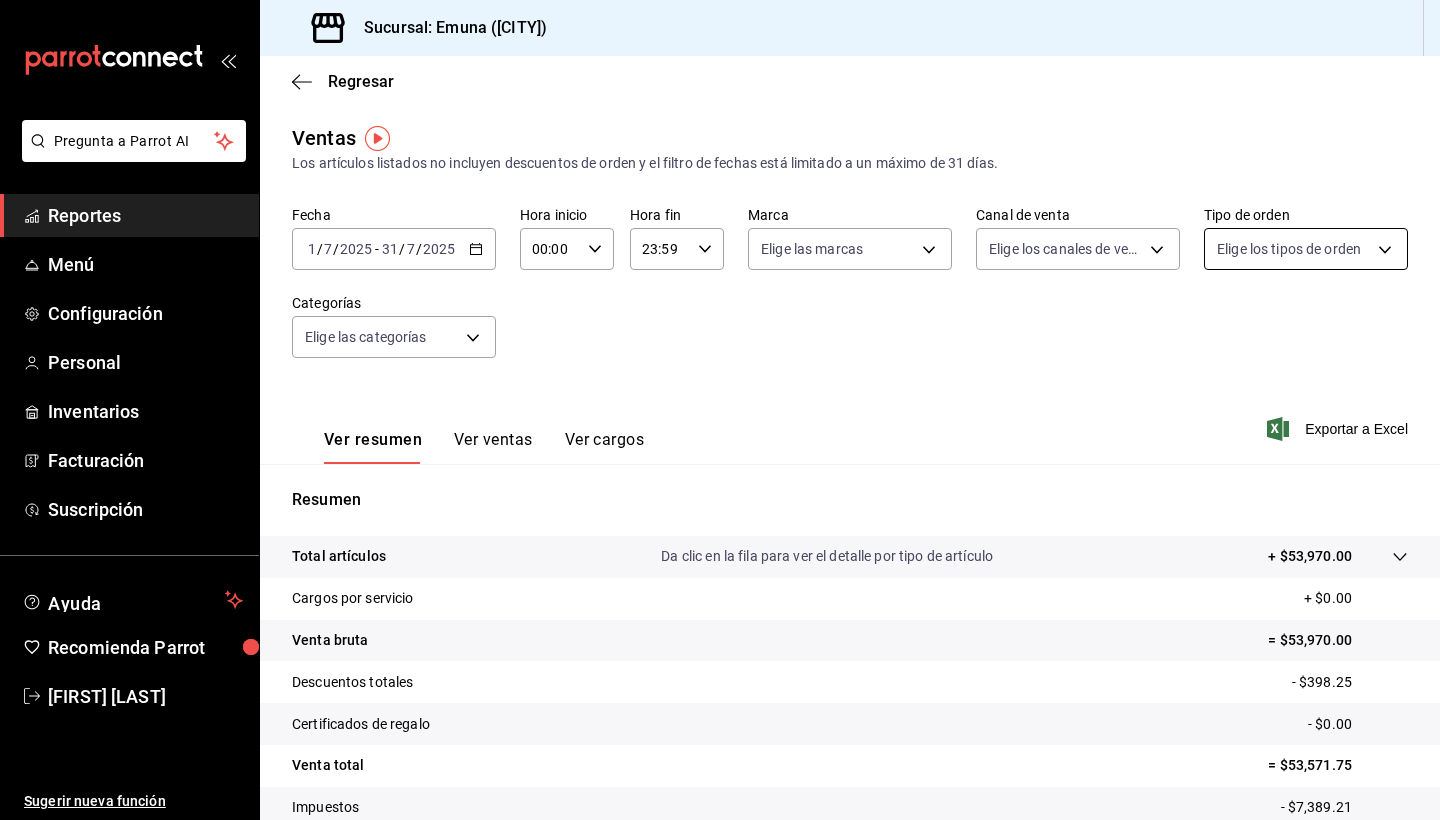 click on "Pregunta a Parrot AI Reportes   Menú   Configuración   Personal   Inventarios   Facturación   Suscripción   Ayuda Recomienda Parrot   Axel Cruz Montaño   Sugerir nueva función   Sucursal: Emuna (puebla) Regresar Ventas Los artículos listados no incluyen descuentos de orden y el filtro de fechas está limitado a un máximo de 31 días. Fecha 2025-07-01 1 / 7 / 2025 - 2025-07-31 31 / 7 / 2025 Hora inicio 00:00 Hora inicio Hora fin 23:59 Hora fin Marca Elige las marcas Canal de venta Elige los canales de venta Tipo de orden Elige los tipos de orden Categorías Elige las categorías Ver resumen Ver ventas Ver cargos Exportar a Excel Resumen Total artículos Da clic en la fila para ver el detalle por tipo de artículo + $53,970.00 Cargos por servicio + $0.00 Venta bruta = $53,970.00 Descuentos totales - $398.25 Certificados de regalo - $0.00 Venta total = $53,571.75 Impuestos - $7,389.21 Venta neta = $46,182.54 Pregunta a Parrot AI Reportes   Menú   Configuración   Personal   Inventarios   Facturación" at bounding box center (720, 410) 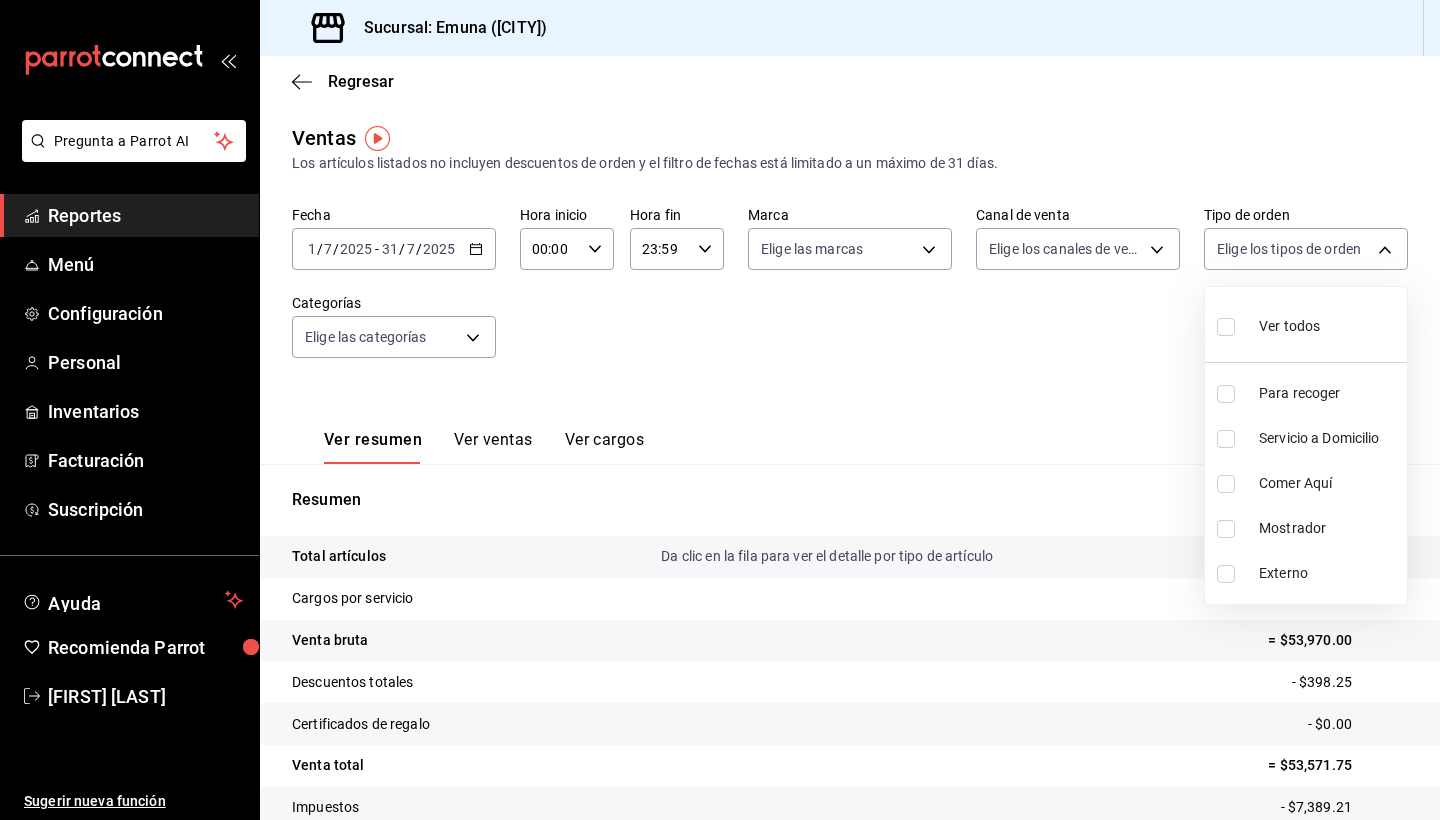 click at bounding box center [720, 410] 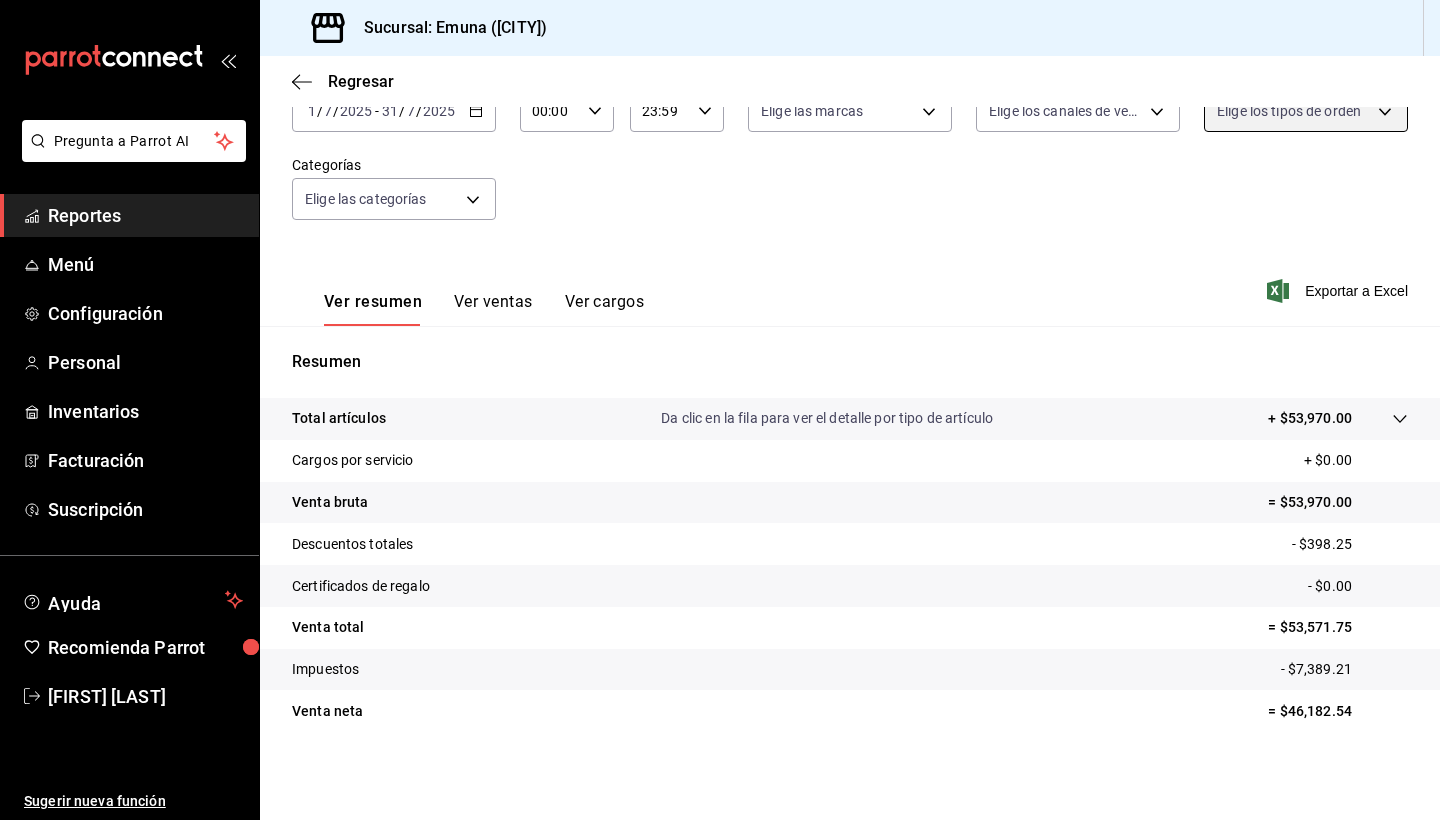 scroll, scrollTop: 139, scrollLeft: 0, axis: vertical 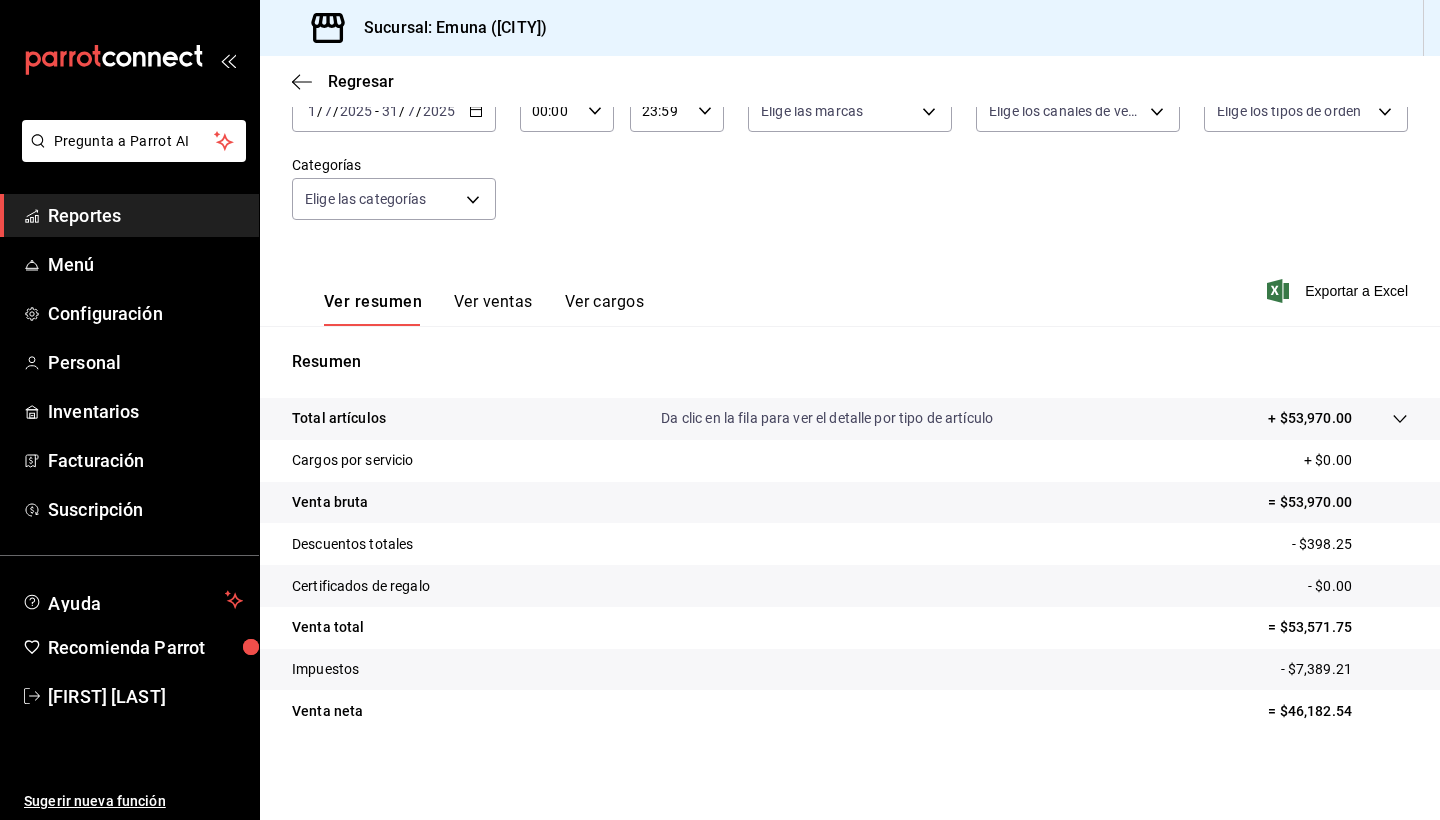click on "Ver ventas" at bounding box center [493, 309] 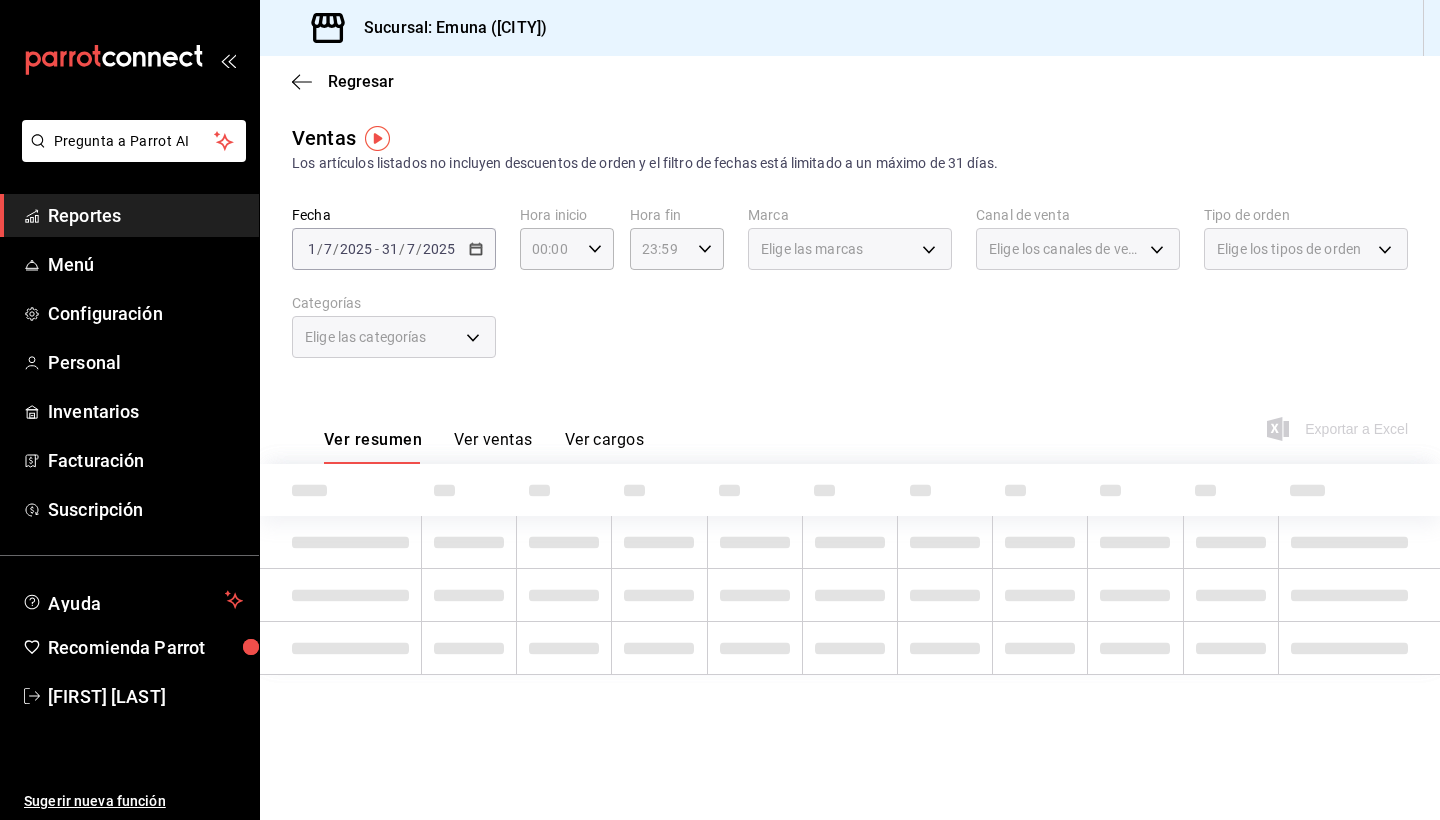 scroll, scrollTop: 0, scrollLeft: 0, axis: both 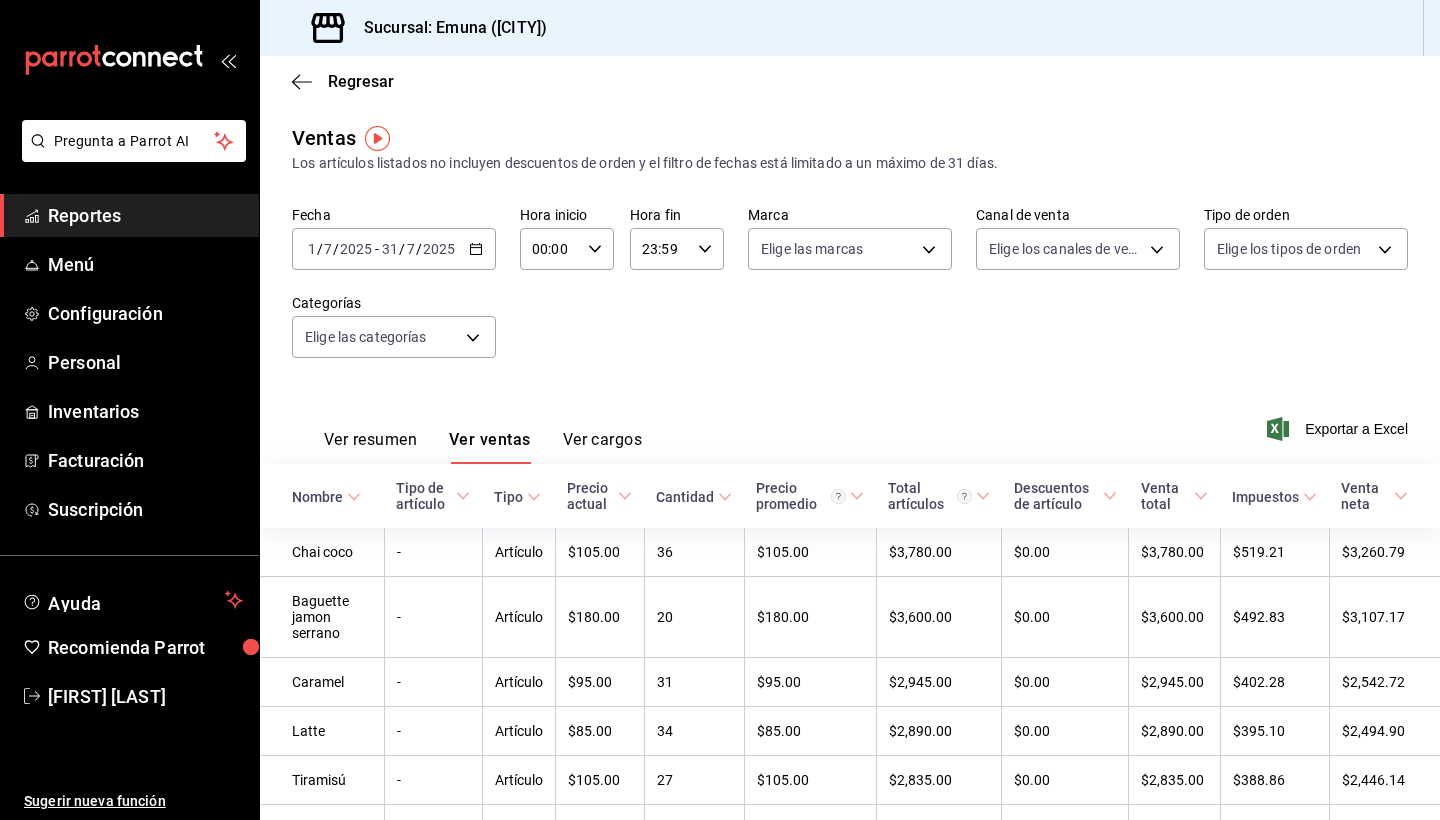 click on "Ver cargos" at bounding box center [603, 447] 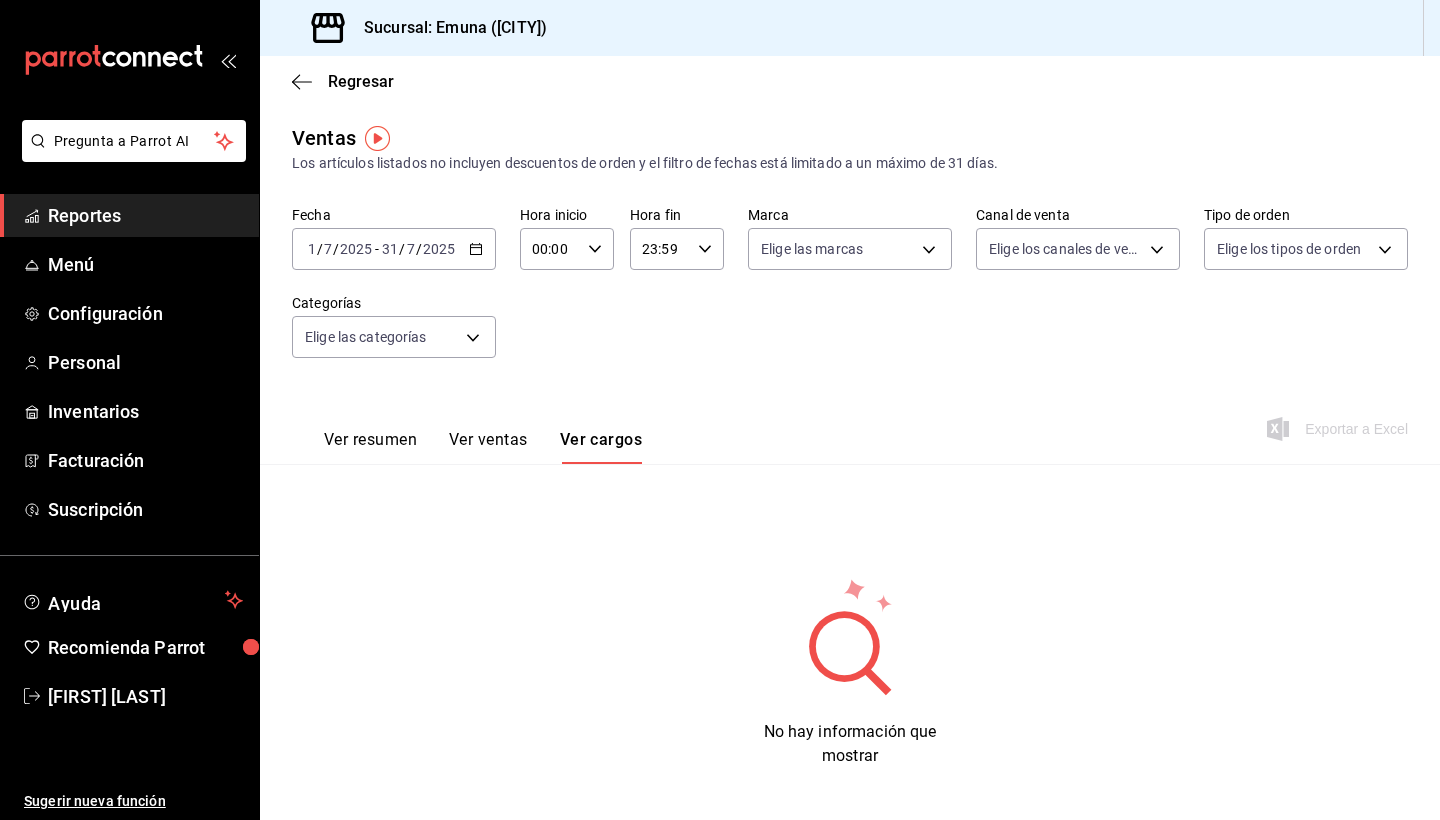 click on "Ver ventas" at bounding box center (488, 447) 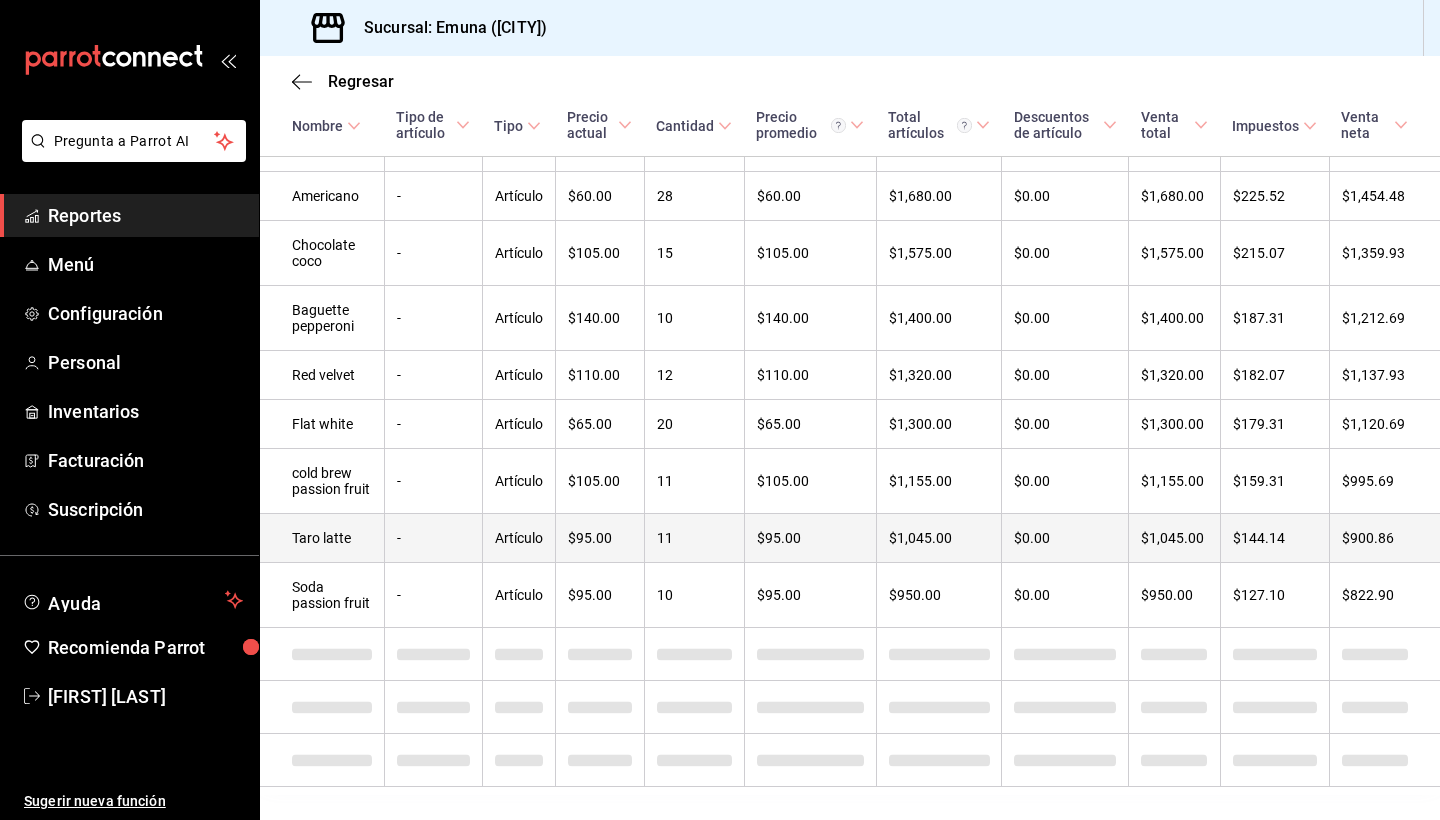 scroll, scrollTop: 1052, scrollLeft: 0, axis: vertical 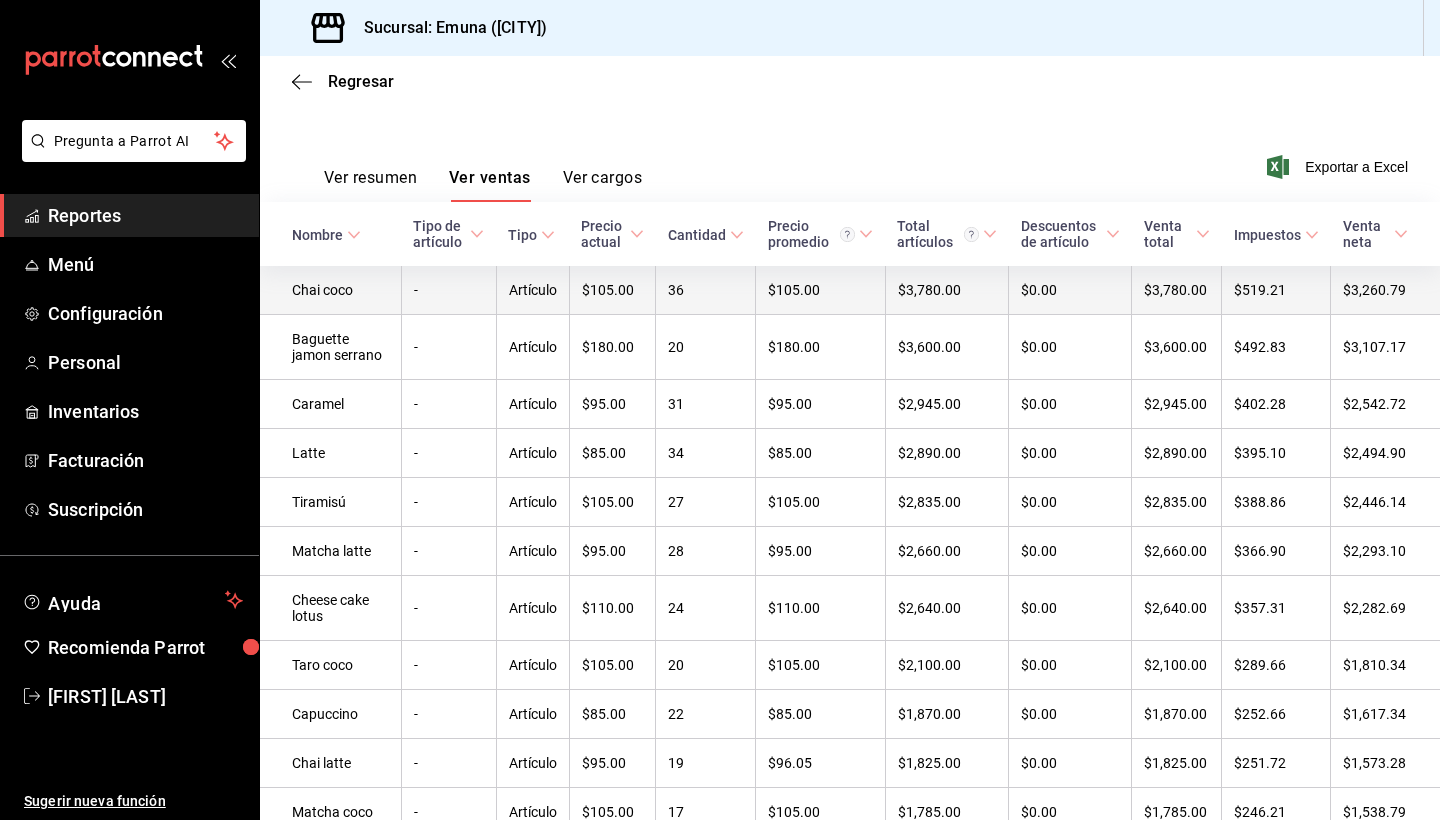 click on "Ver cargos" at bounding box center (603, 185) 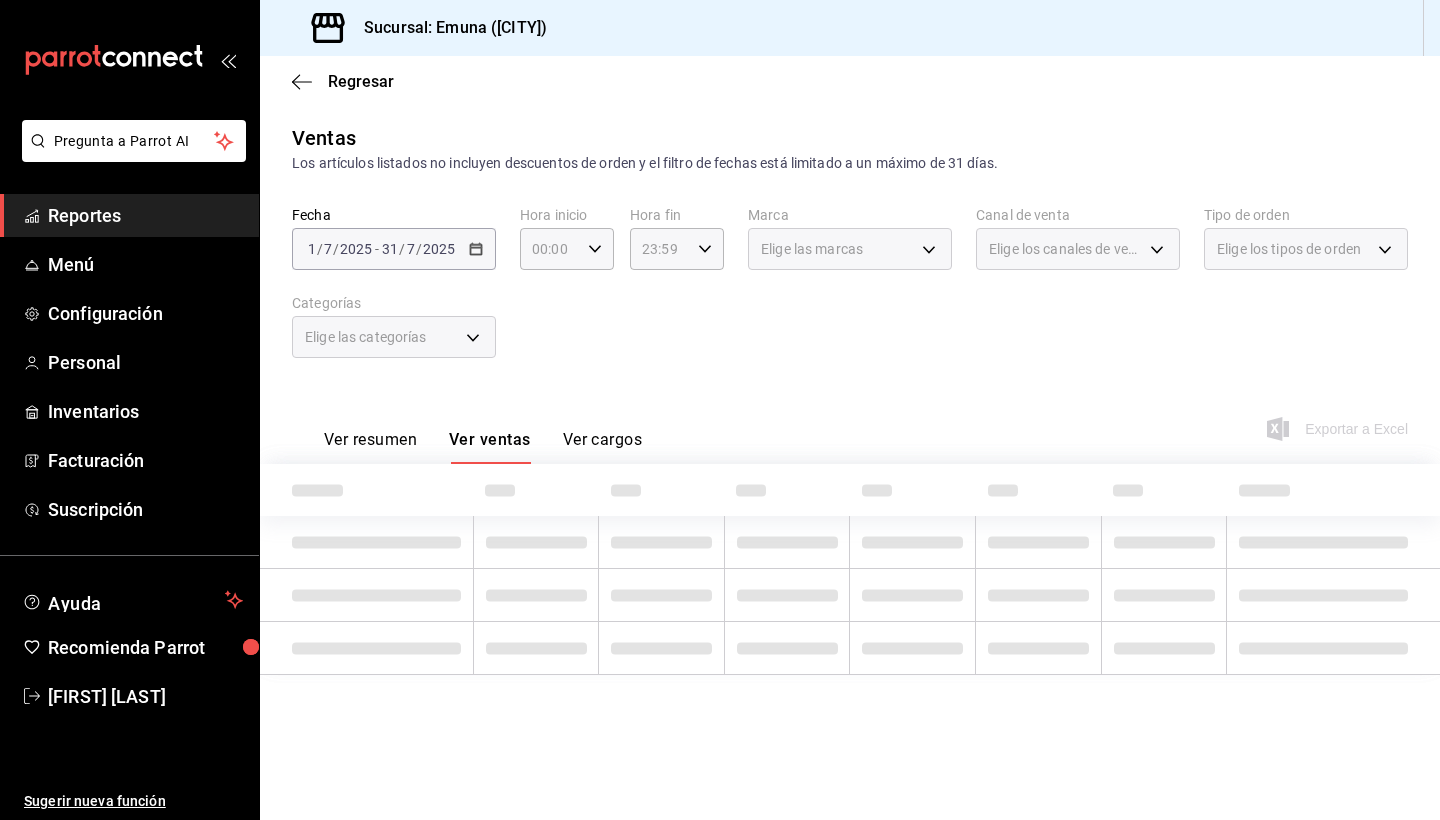 click on "Ventas Los artículos listados no incluyen descuentos de orden y el filtro de fechas está limitado a un máximo de 31 días. Fecha 2025-07-01 1 / 7 / 2025 - 2025-07-31 31 / 7 / 2025 Hora inicio 00:00 Hora inicio Hora fin 23:59 Hora fin Marca Elige las marcas Canal de venta Elige los canales de venta Tipo de orden Elige los tipos de orden Categorías Elige las categorías Ver resumen Ver ventas Ver cargos Exportar a Excel" at bounding box center (850, 415) 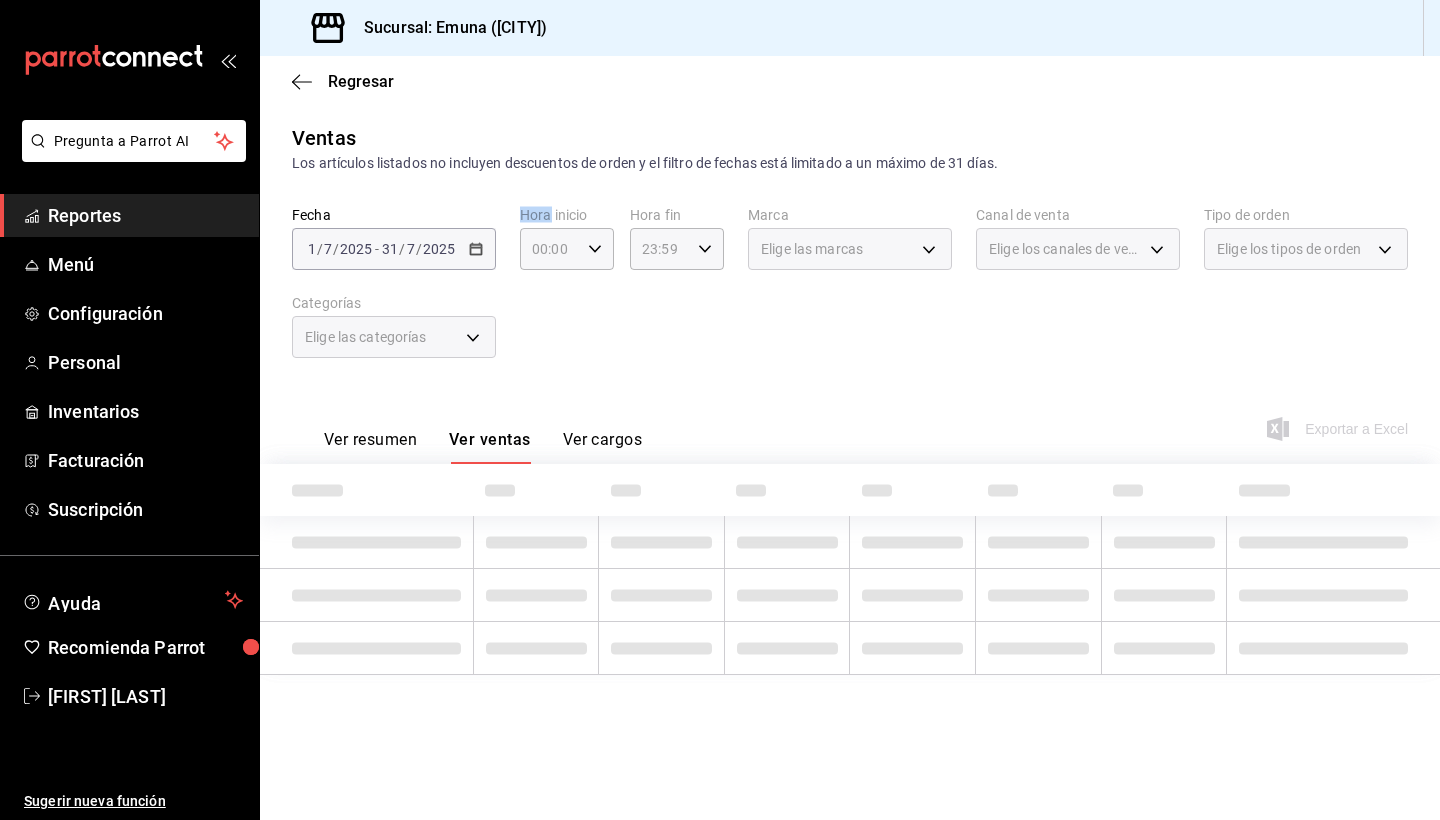 scroll, scrollTop: 0, scrollLeft: 0, axis: both 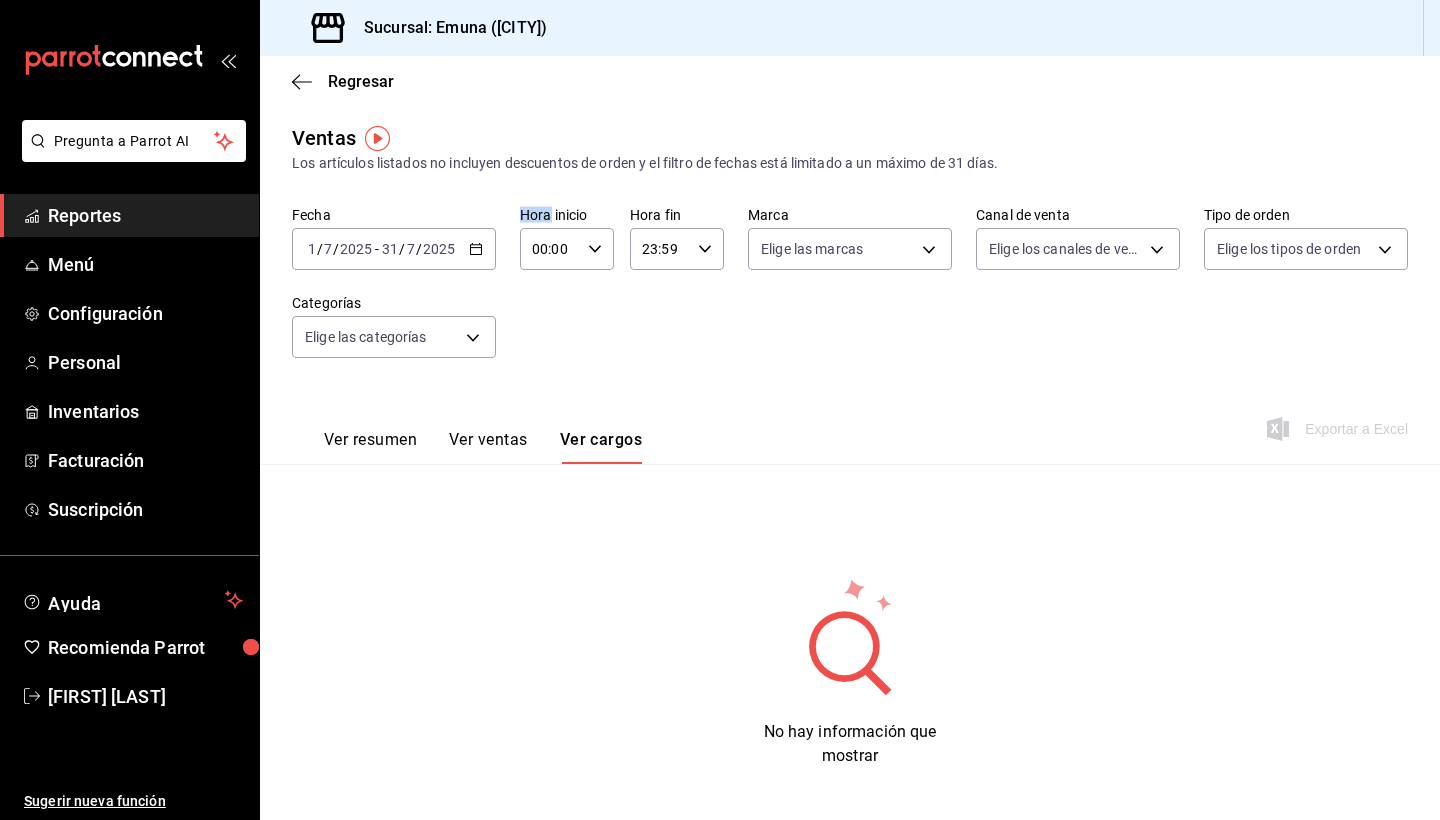click on "Ver resumen" at bounding box center (370, 447) 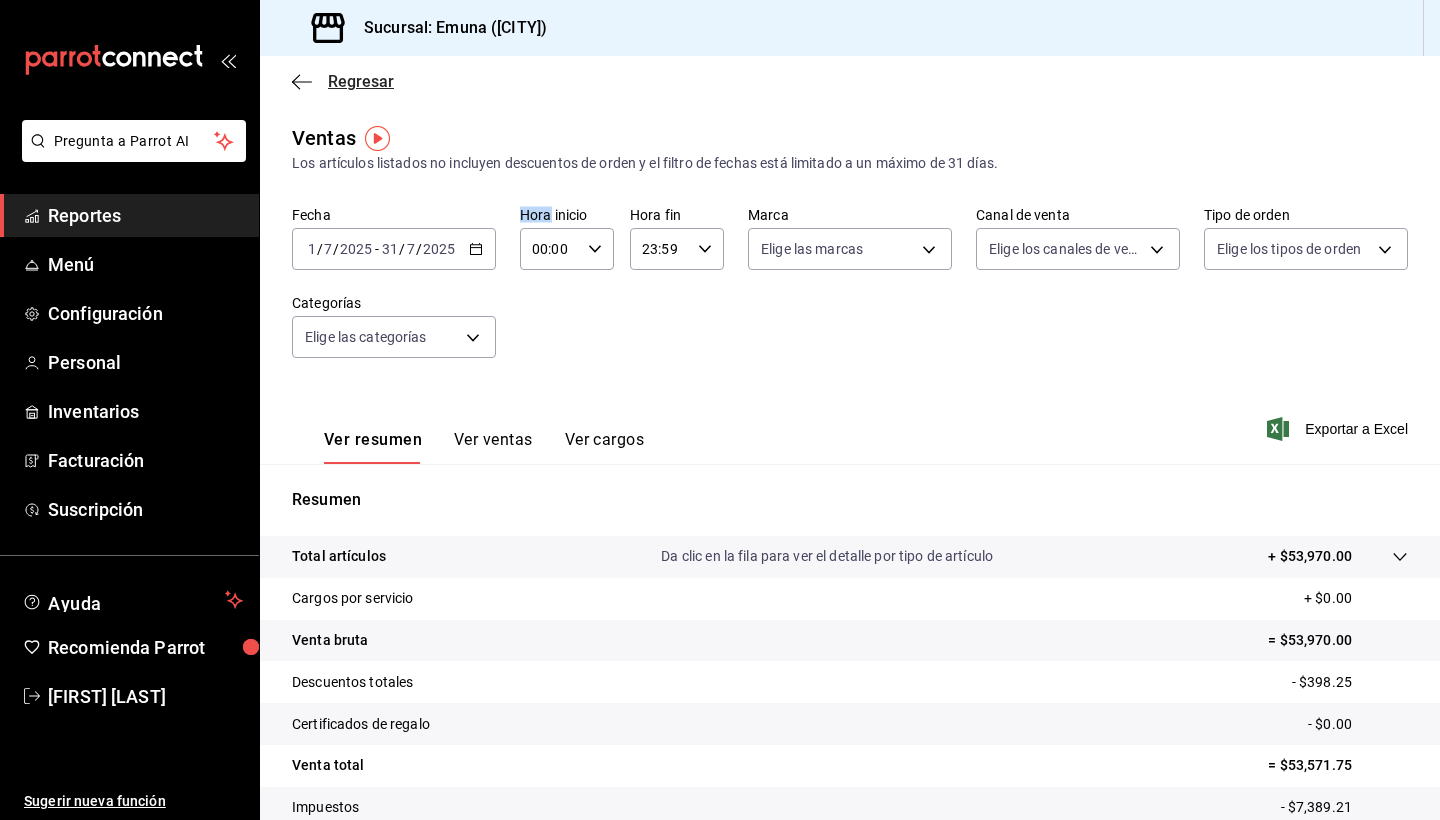 click 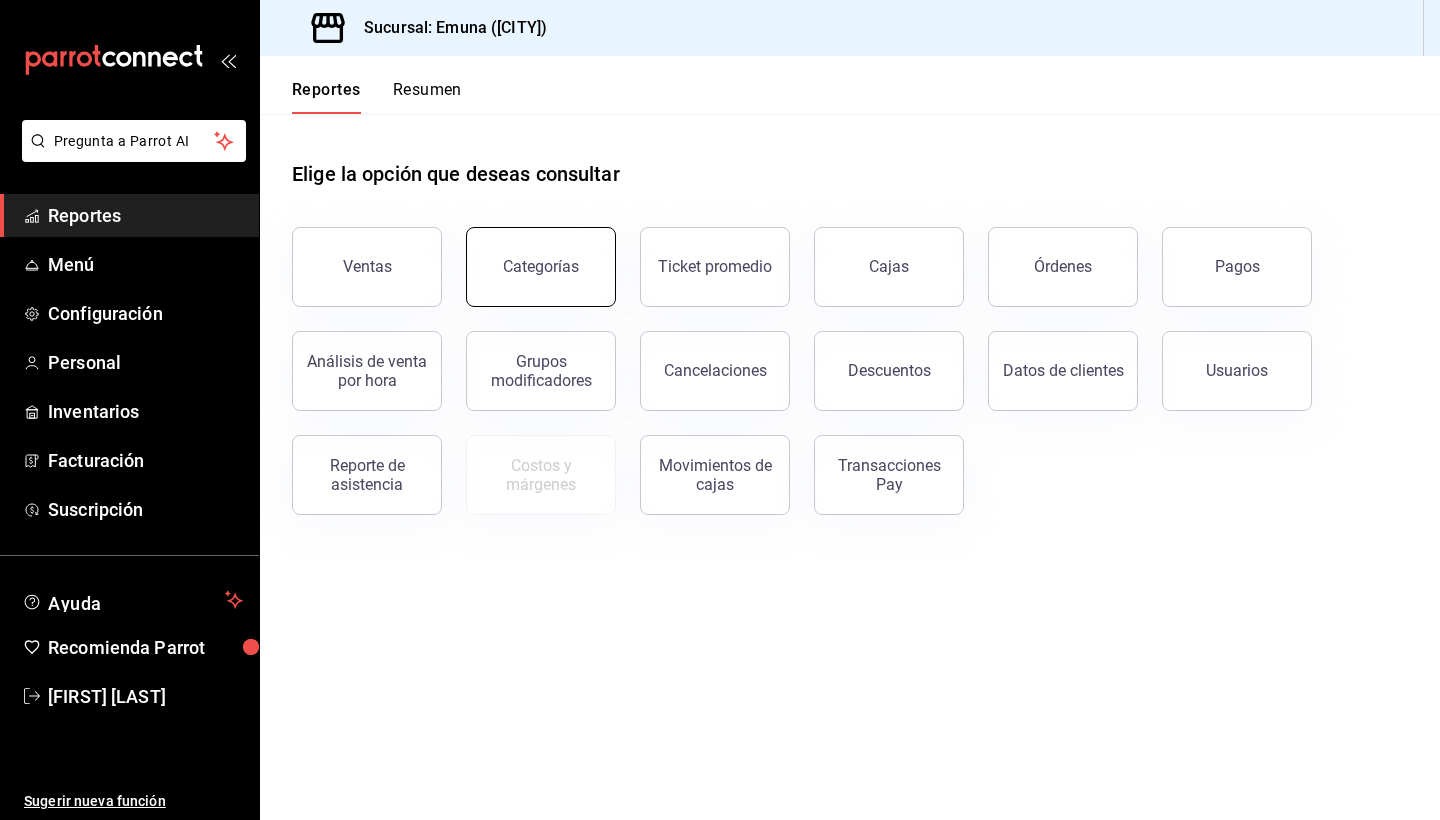 click on "Categorías" at bounding box center [541, 267] 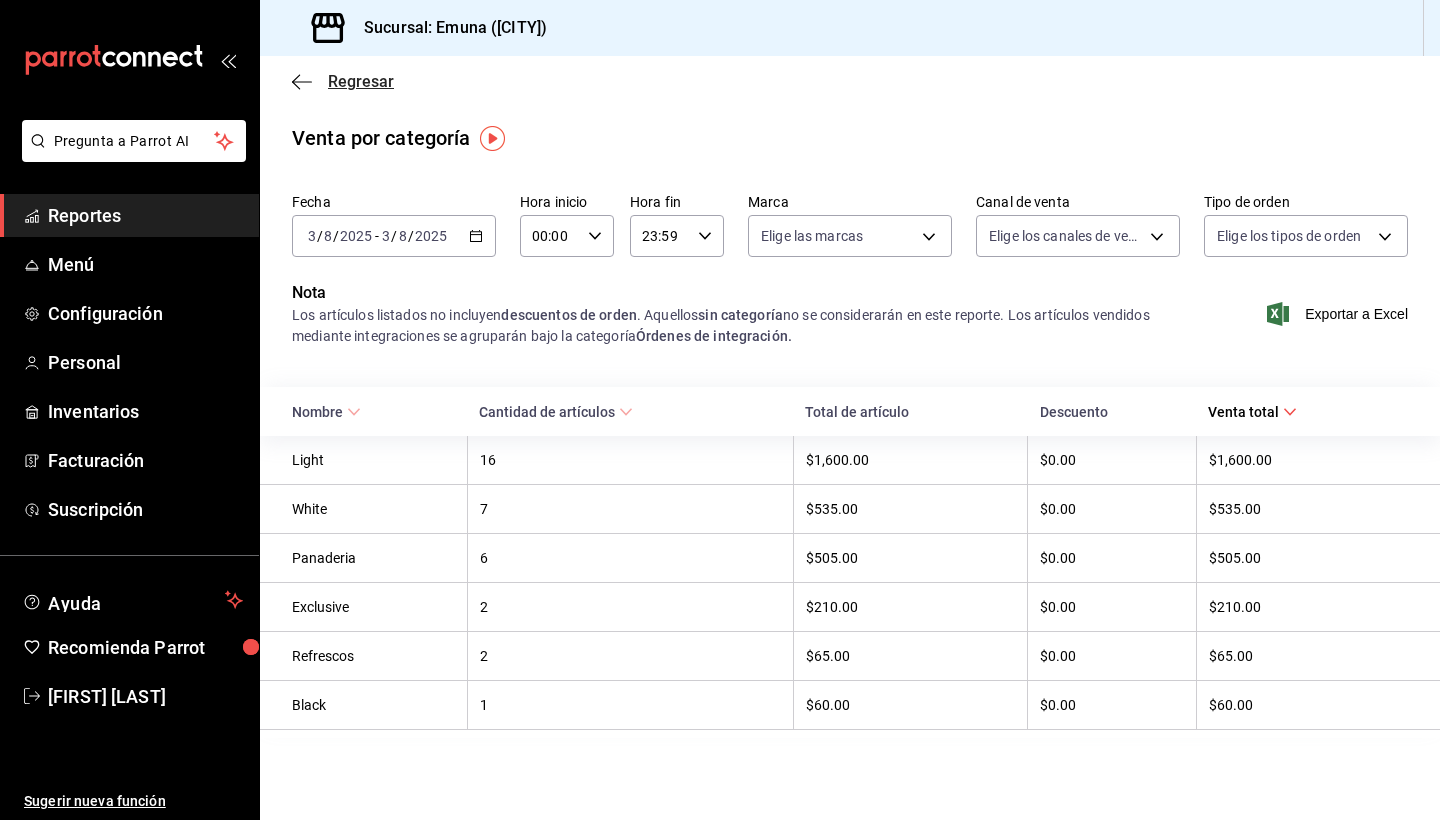 click 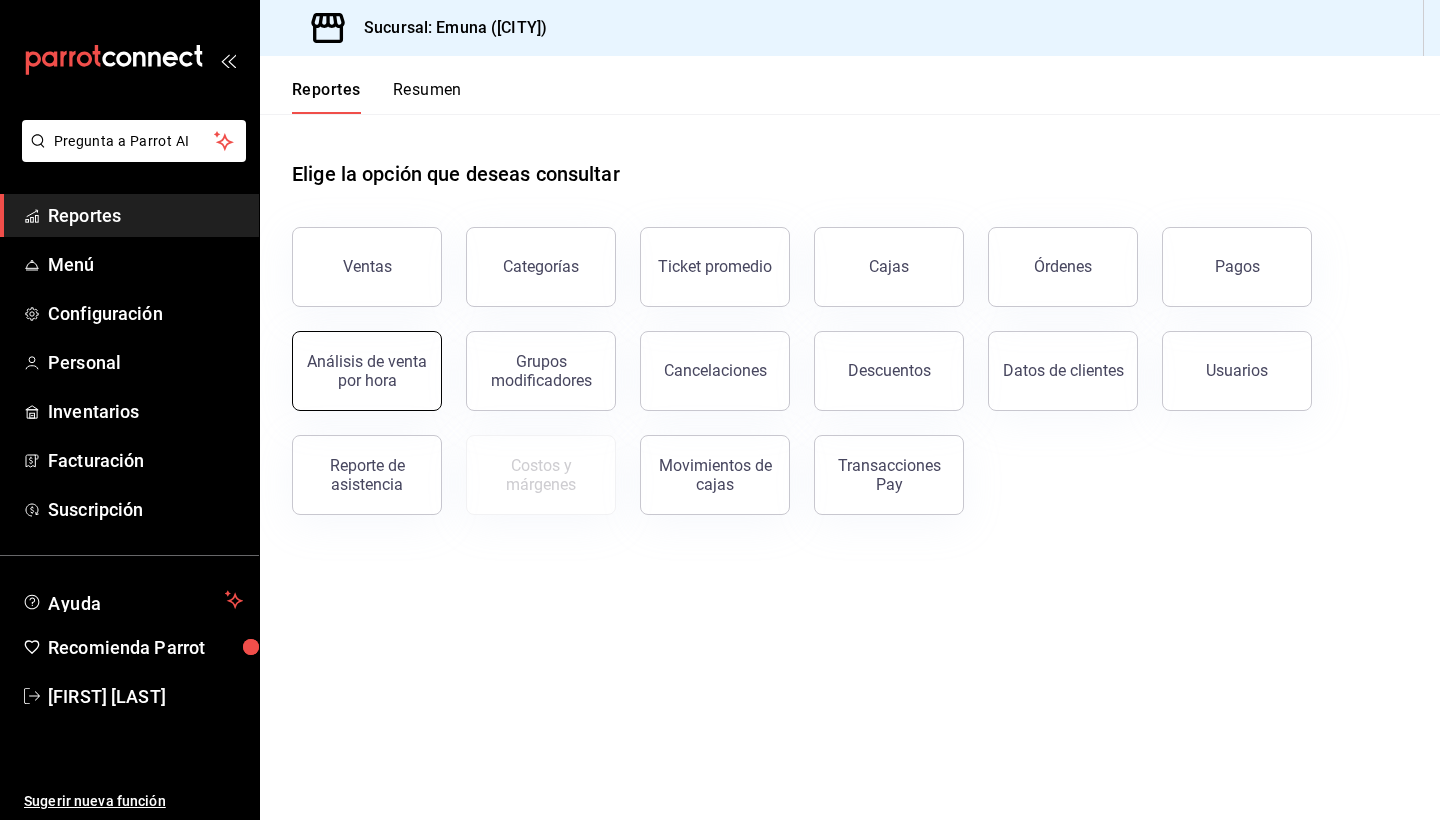 click on "Análisis de venta por hora" at bounding box center [367, 371] 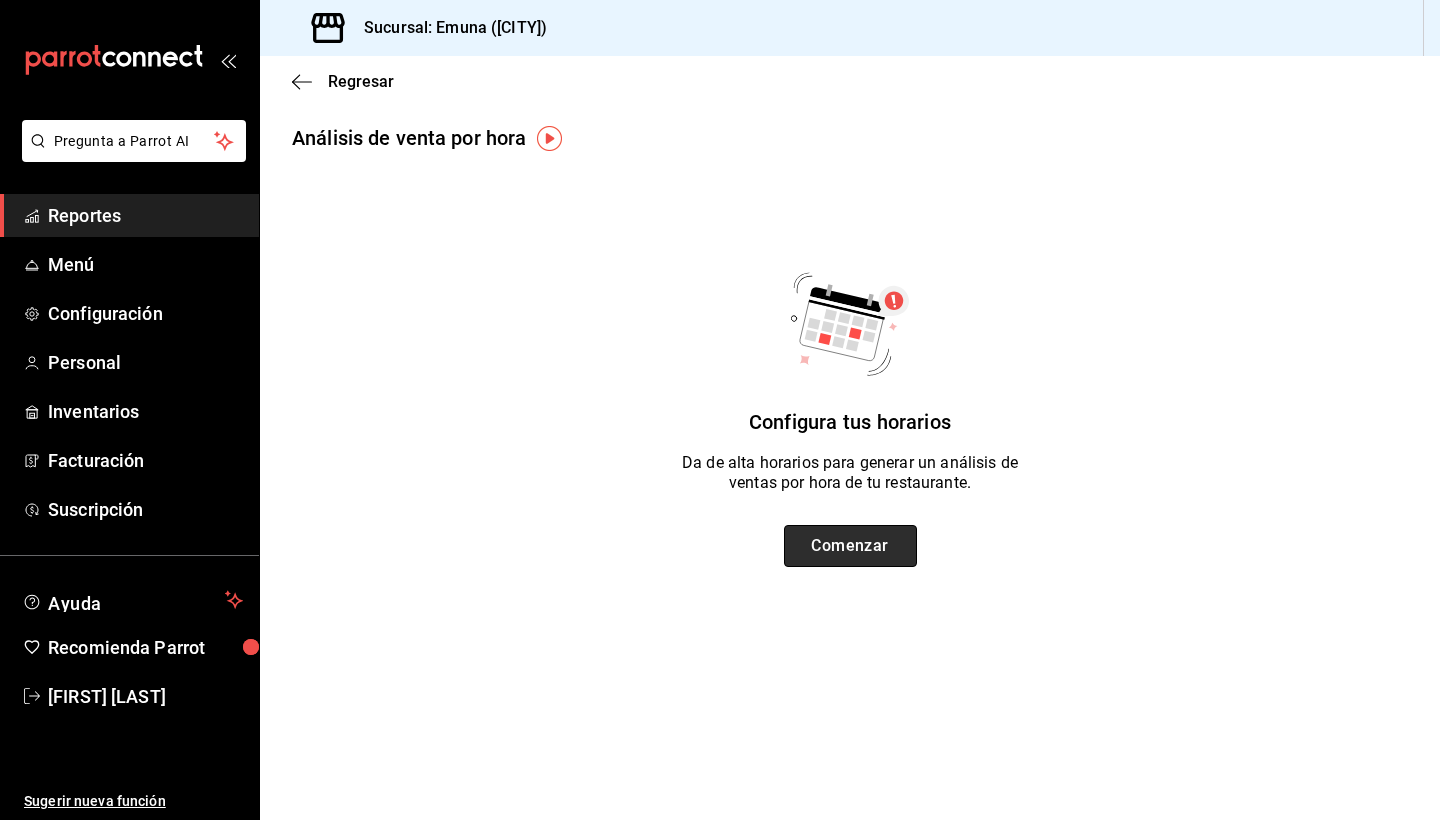 click on "Comenzar" at bounding box center (850, 546) 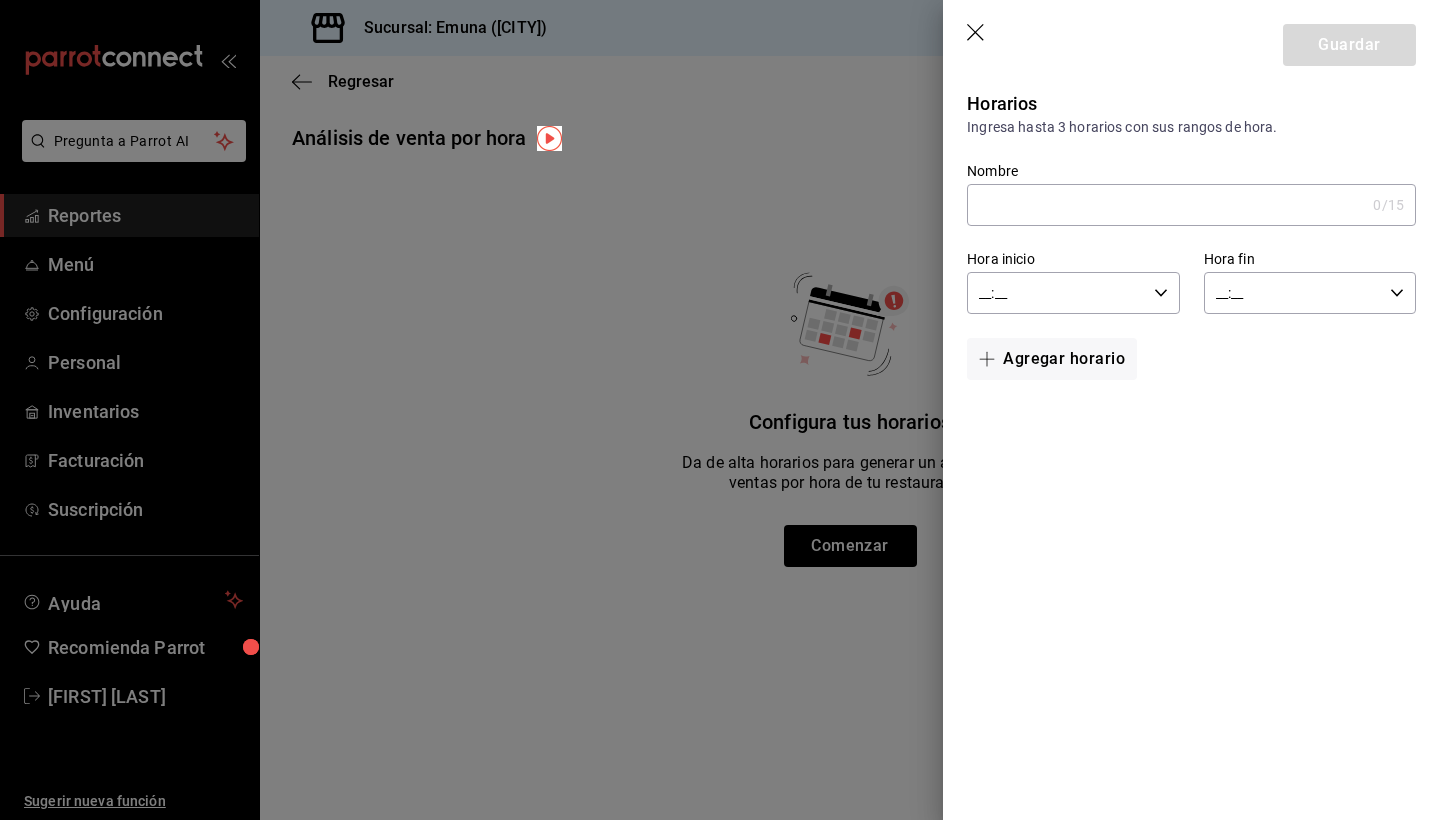 click 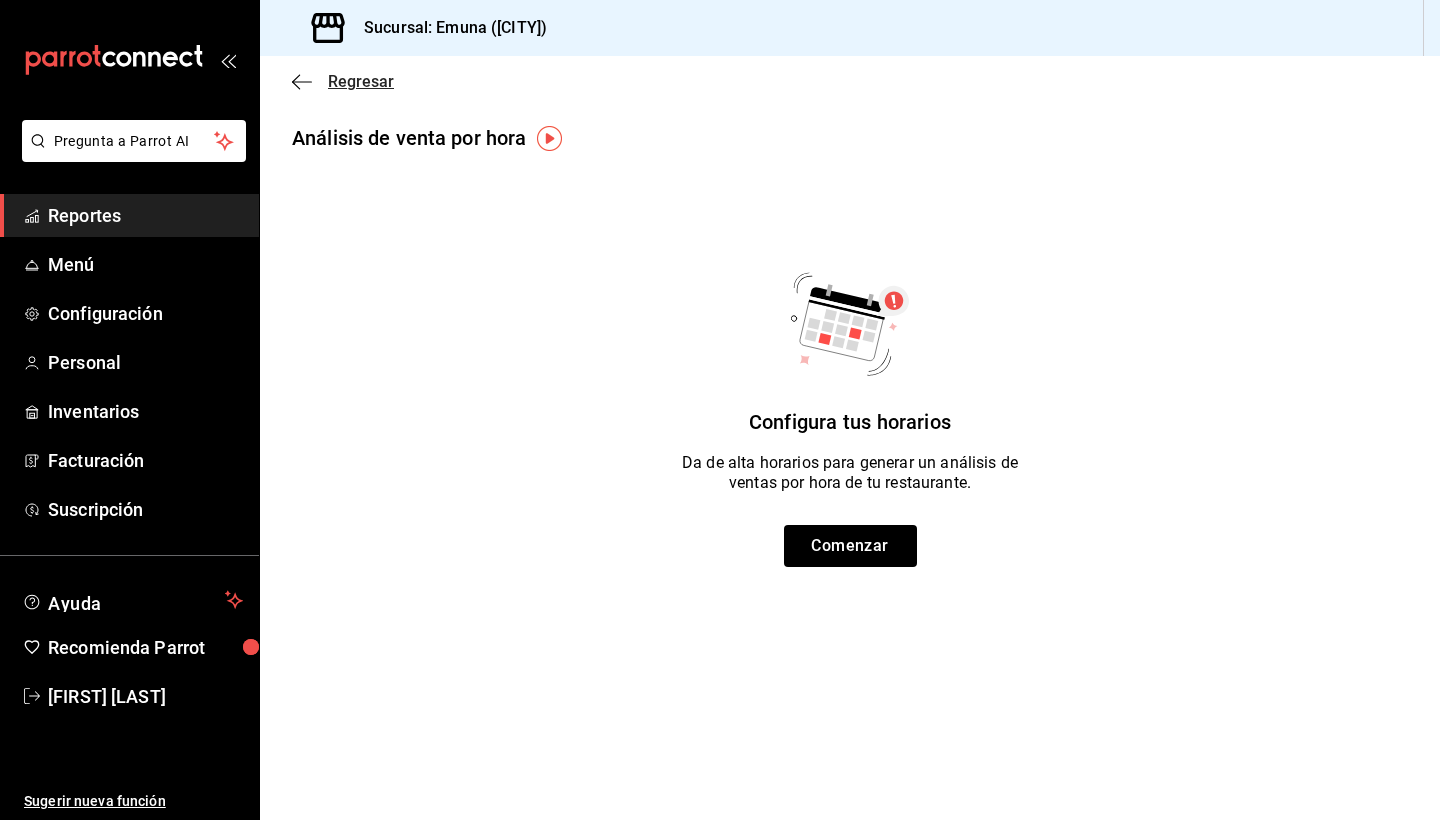 click 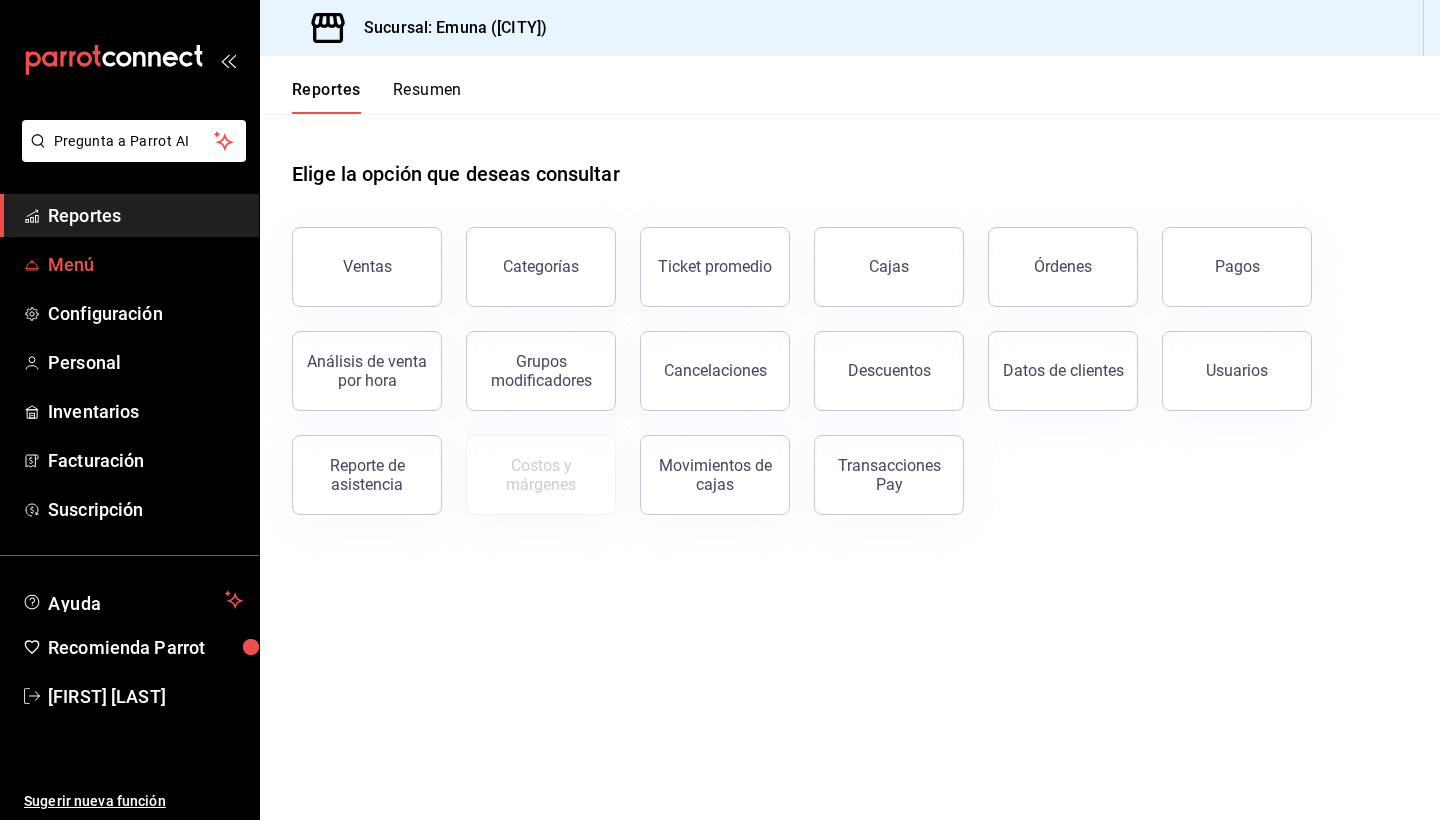 click on "Menú" at bounding box center [145, 264] 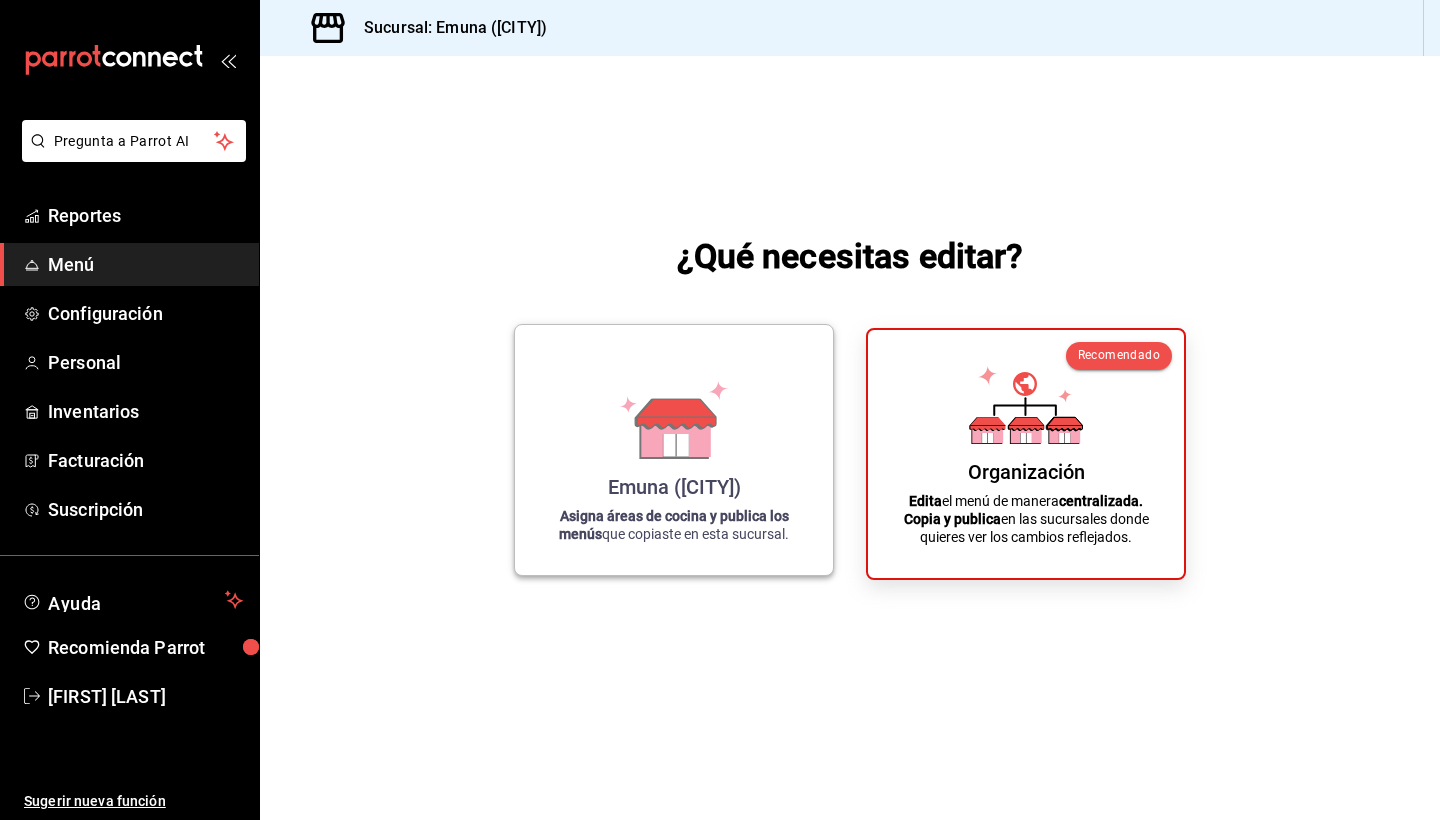 click on "Emuna (puebla)" at bounding box center (674, 487) 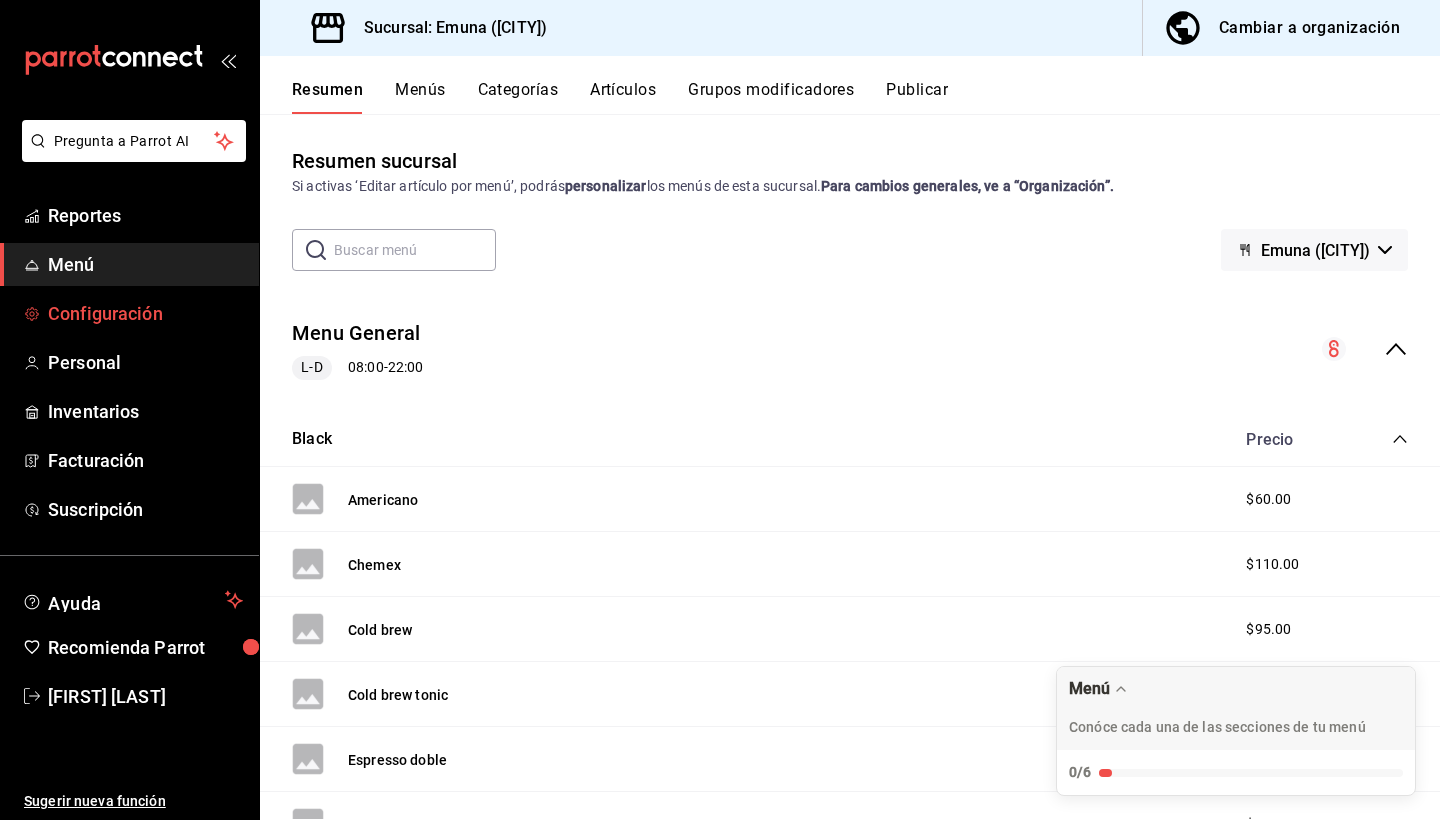 click on "Configuración" at bounding box center [145, 313] 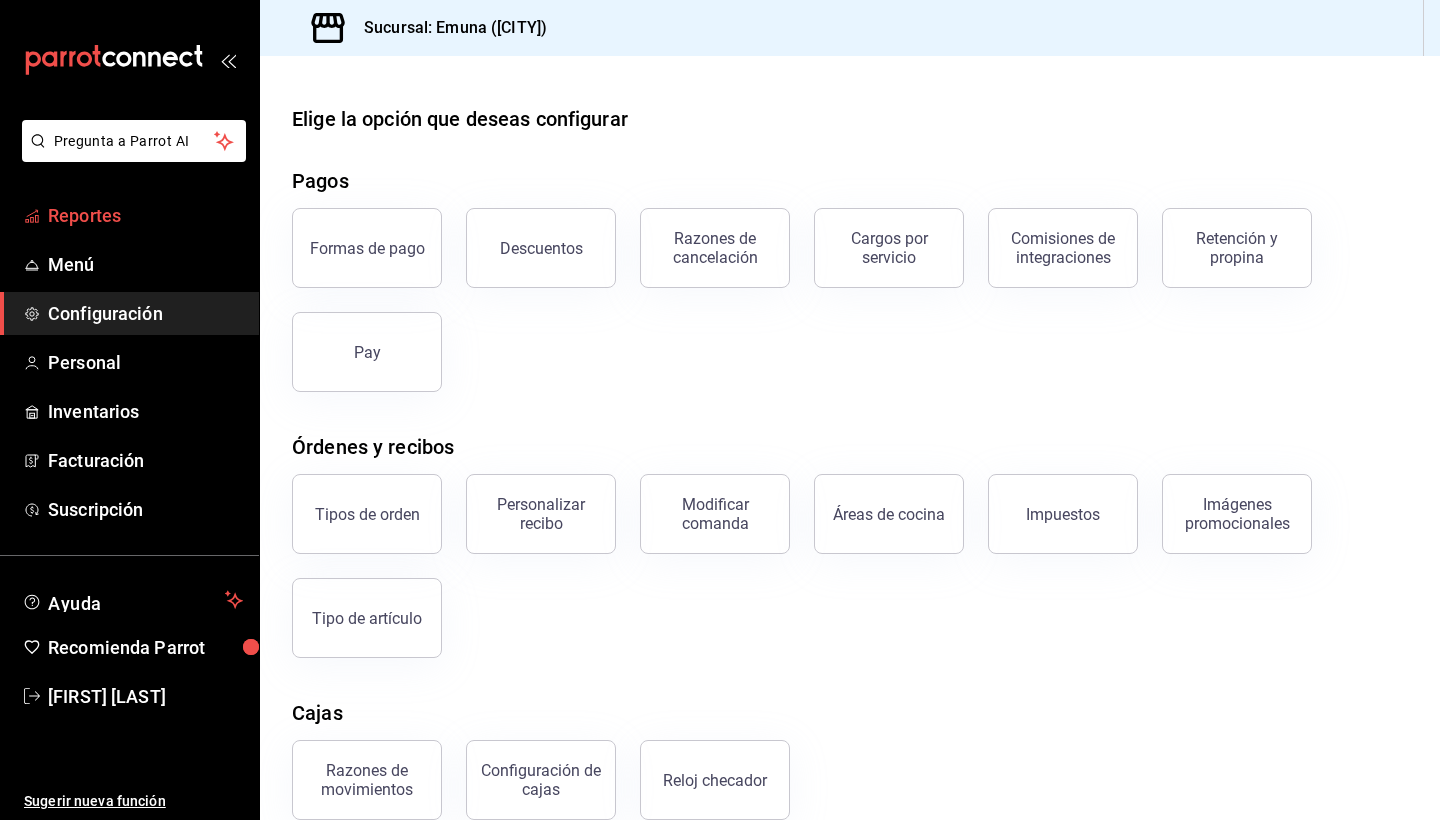 click on "Reportes" at bounding box center [145, 215] 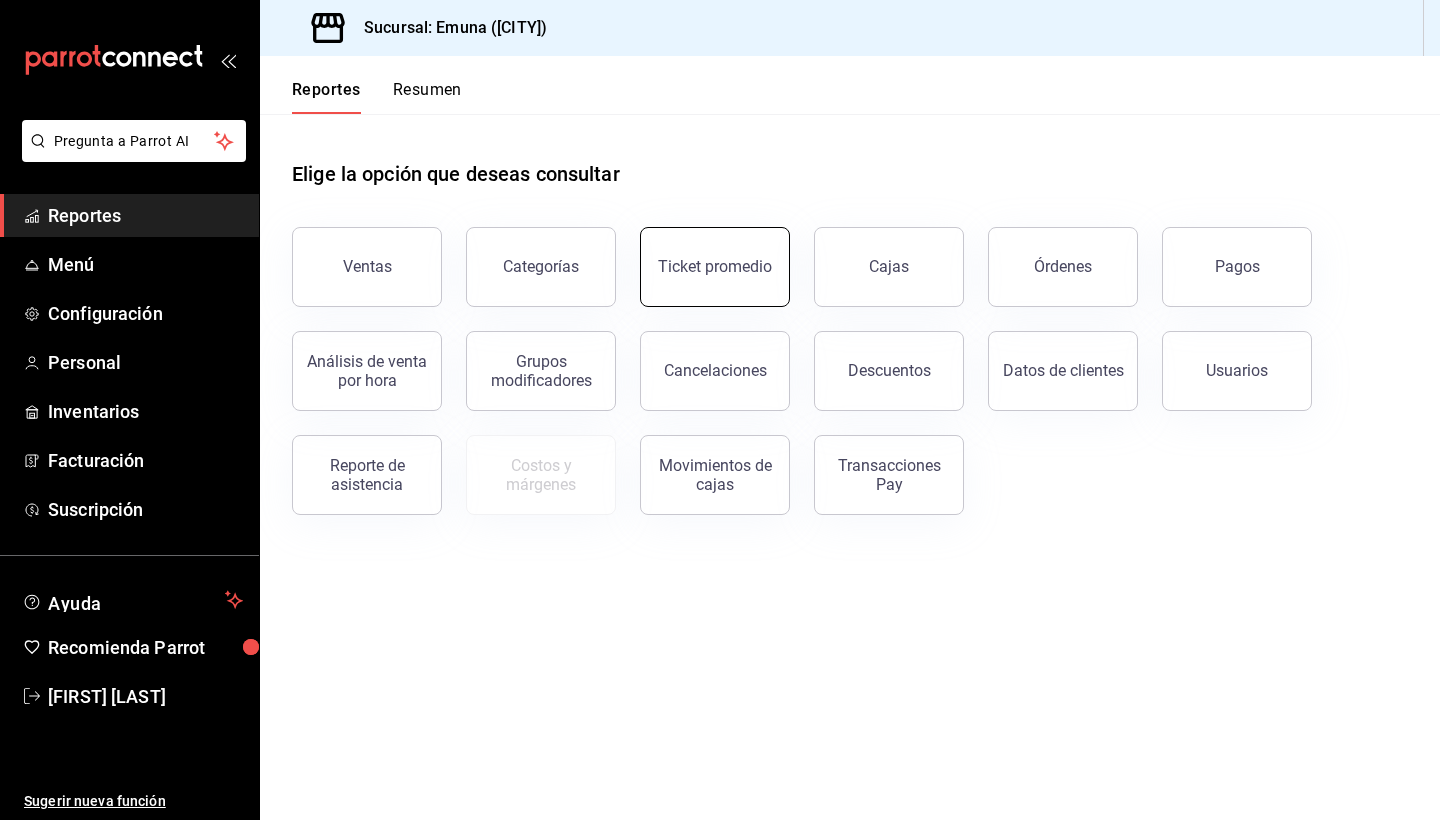 click on "Ticket promedio" at bounding box center (715, 267) 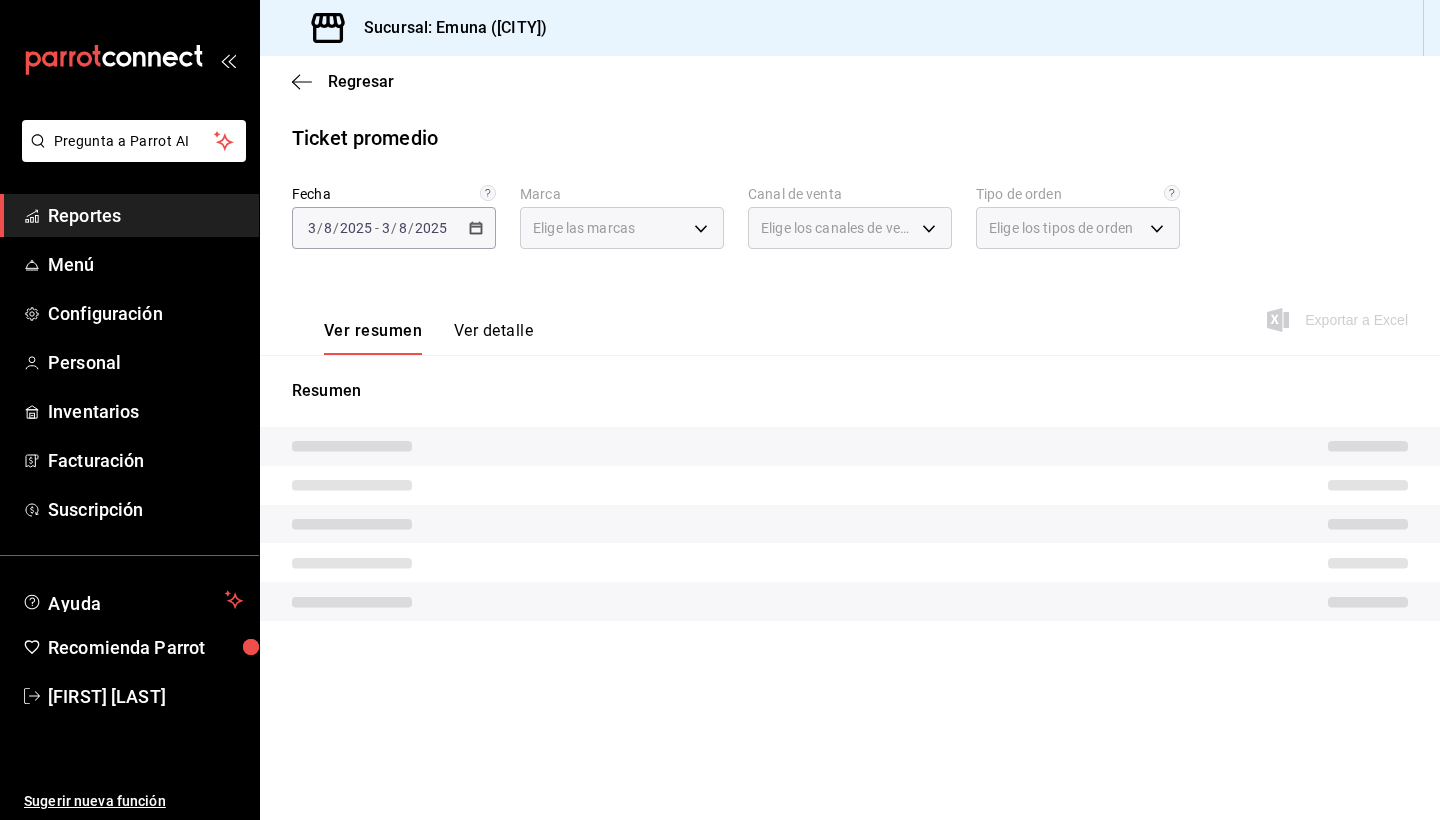type on "ee19dde4-160e-4353-a06c-9c792b3acc28" 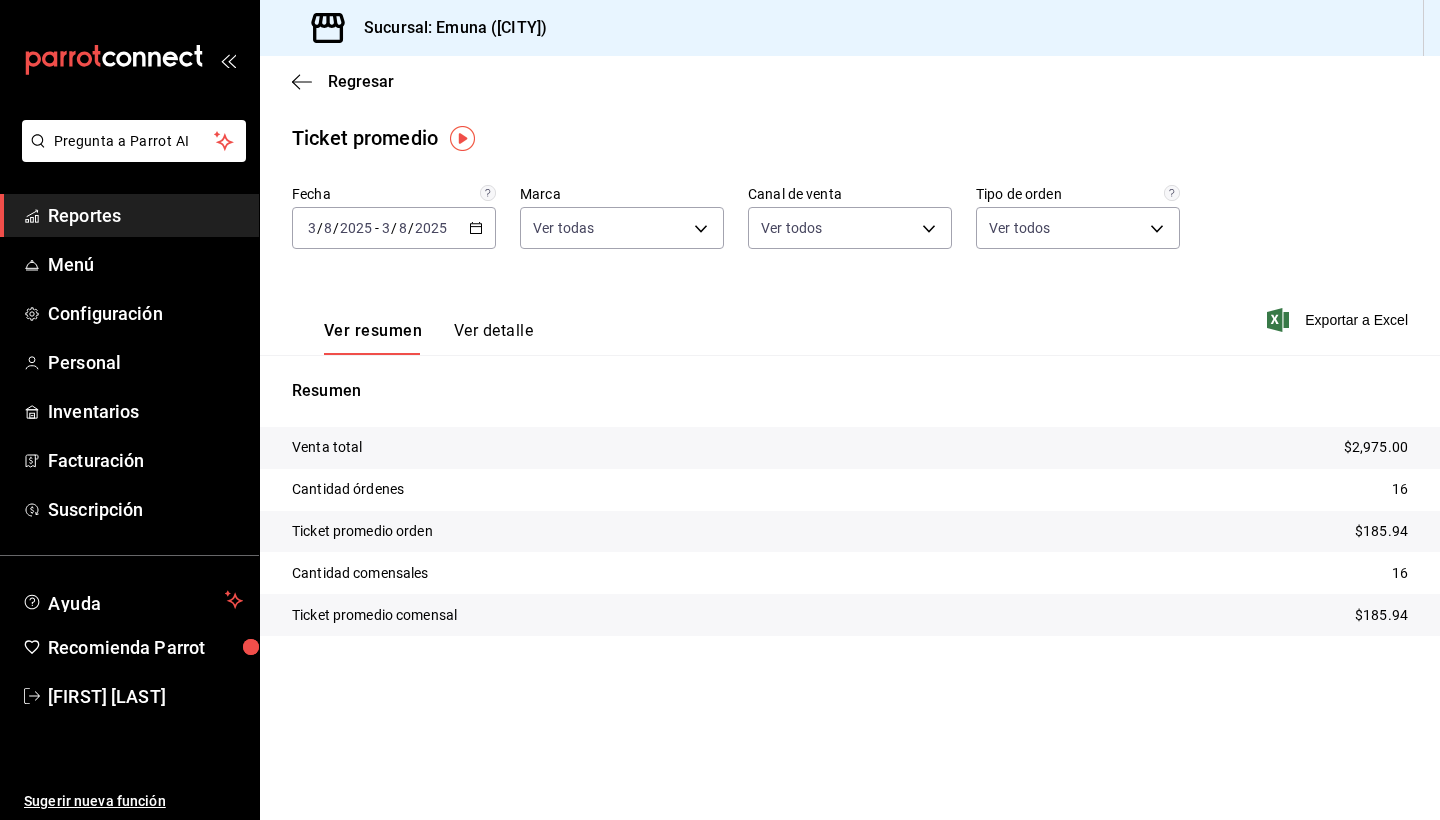 click on "Ver resumen Ver detalle" at bounding box center [412, 326] 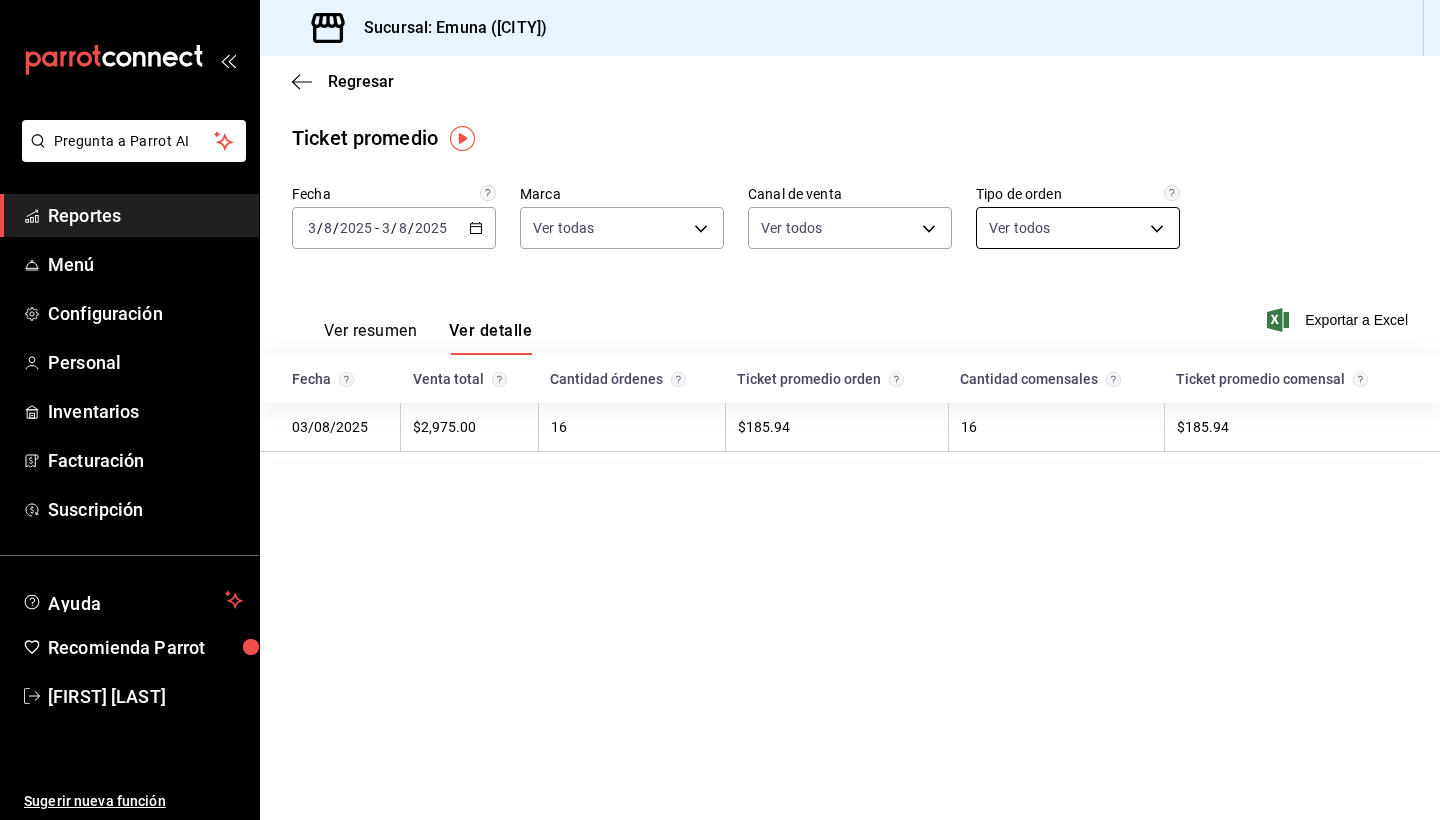 click on "Pregunta a Parrot AI Reportes   Menú   Configuración   Personal   Inventarios   Facturación   Suscripción   Ayuda Recomienda Parrot   Axel Cruz Montaño   Sugerir nueva función   Sucursal: Emuna (puebla) Regresar Ticket promedio   Fecha 2025-08-03 3 / 8 / 2025 - 2025-08-03 3 / 8 / 2025 Marca Ver todas ee19dde4-160e-4353-a06c-9c792b3acc28 Canal de venta Ver todos PARROT,UBER_EATS,RAPPI,DIDI_FOOD,ONLINE   Tipo de orden Ver todos 92f39e1e-cb2a-484e-99a4-8f419f833419,279b3814-b481-4215-9bdd-69fd8468fcc7,2ba5091e-0f61-40ca-bc53-93e534f56ae0,960415d2-ce21-4a0e-81e9-f4bfdb38109a,EXTERNAL Ver resumen Ver detalle Exportar a Excel Fecha   Venta total   Cantidad órdenes   Ticket promedio orden   Cantidad comensales   Ticket promedio comensal   03/08/2025 $2,975.00 16 $185.94 16 $185.94 GANA 1 MES GRATIS EN TU SUSCRIPCIÓN AQUÍ Ver video tutorial Ir a video Pregunta a Parrot AI Reportes   Menú   Configuración   Personal   Inventarios   Facturación   Suscripción   Ayuda Recomienda Parrot   Axel Cruz Montaño" at bounding box center [720, 410] 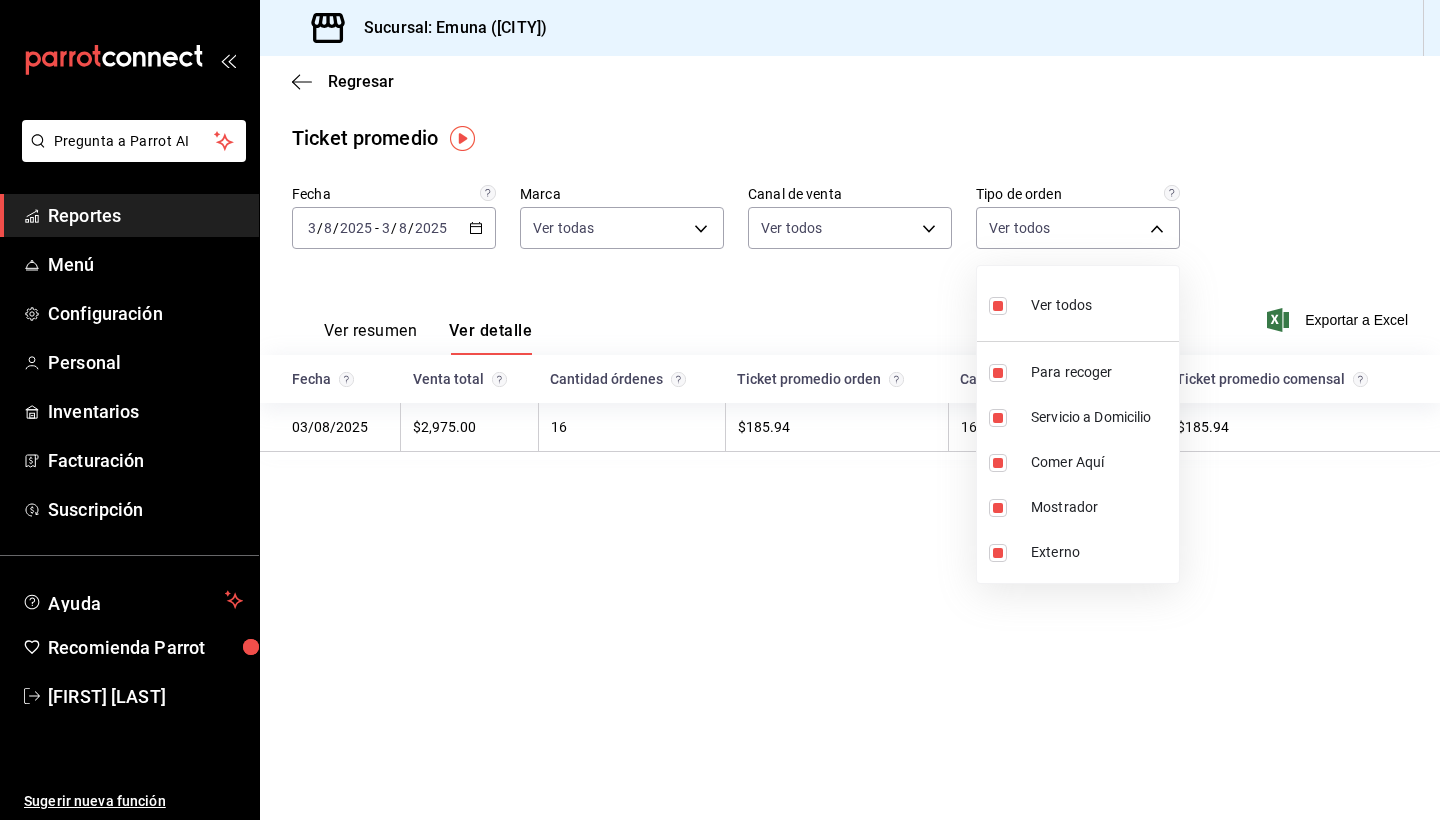 click at bounding box center (720, 410) 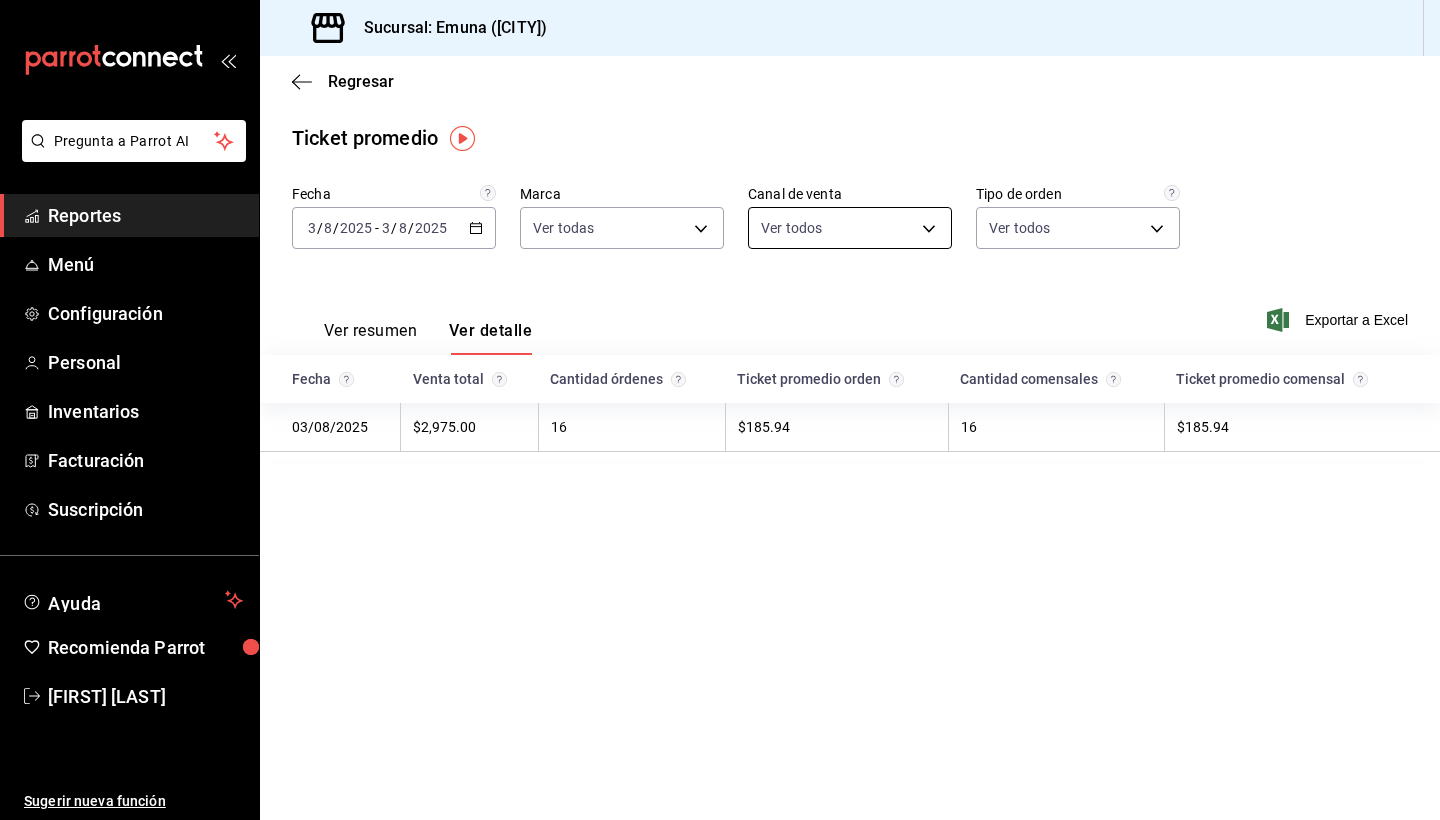 click on "Pregunta a Parrot AI Reportes   Menú   Configuración   Personal   Inventarios   Facturación   Suscripción   Ayuda Recomienda Parrot   Axel Cruz Montaño   Sugerir nueva función   Sucursal: Emuna (puebla) Regresar Ticket promedio   Fecha 2025-08-03 3 / 8 / 2025 - 2025-08-03 3 / 8 / 2025 Marca Ver todas ee19dde4-160e-4353-a06c-9c792b3acc28 Canal de venta Ver todos PARROT,UBER_EATS,RAPPI,DIDI_FOOD,ONLINE   Tipo de orden Ver todos 92f39e1e-cb2a-484e-99a4-8f419f833419,279b3814-b481-4215-9bdd-69fd8468fcc7,2ba5091e-0f61-40ca-bc53-93e534f56ae0,960415d2-ce21-4a0e-81e9-f4bfdb38109a,EXTERNAL Ver resumen Ver detalle Exportar a Excel Fecha   Venta total   Cantidad órdenes   Ticket promedio orden   Cantidad comensales   Ticket promedio comensal   03/08/2025 $2,975.00 16 $185.94 16 $185.94 GANA 1 MES GRATIS EN TU SUSCRIPCIÓN AQUÍ Ver video tutorial Ir a video Pregunta a Parrot AI Reportes   Menú   Configuración   Personal   Inventarios   Facturación   Suscripción   Ayuda Recomienda Parrot   Axel Cruz Montaño" at bounding box center (720, 410) 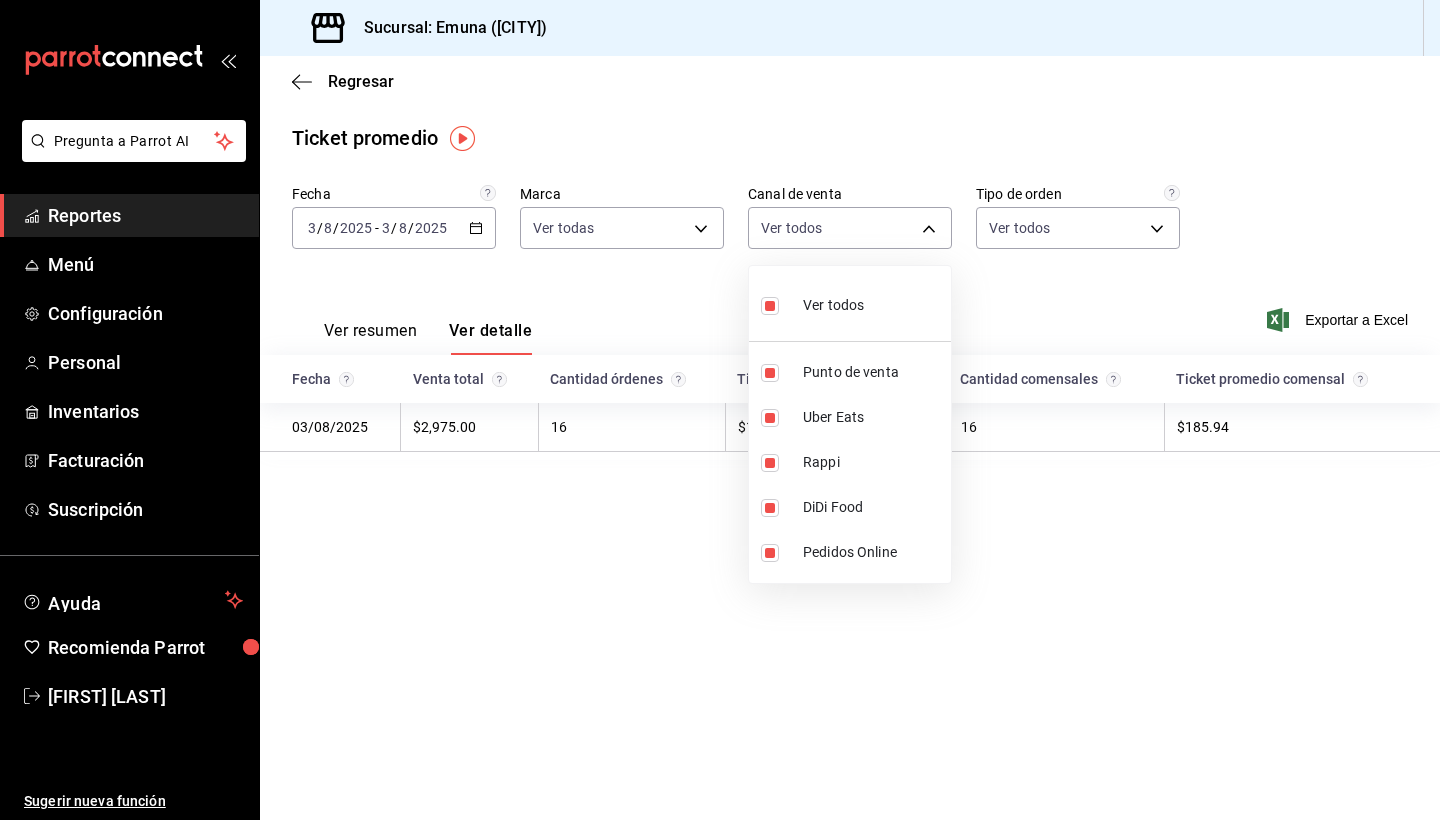 click at bounding box center (720, 410) 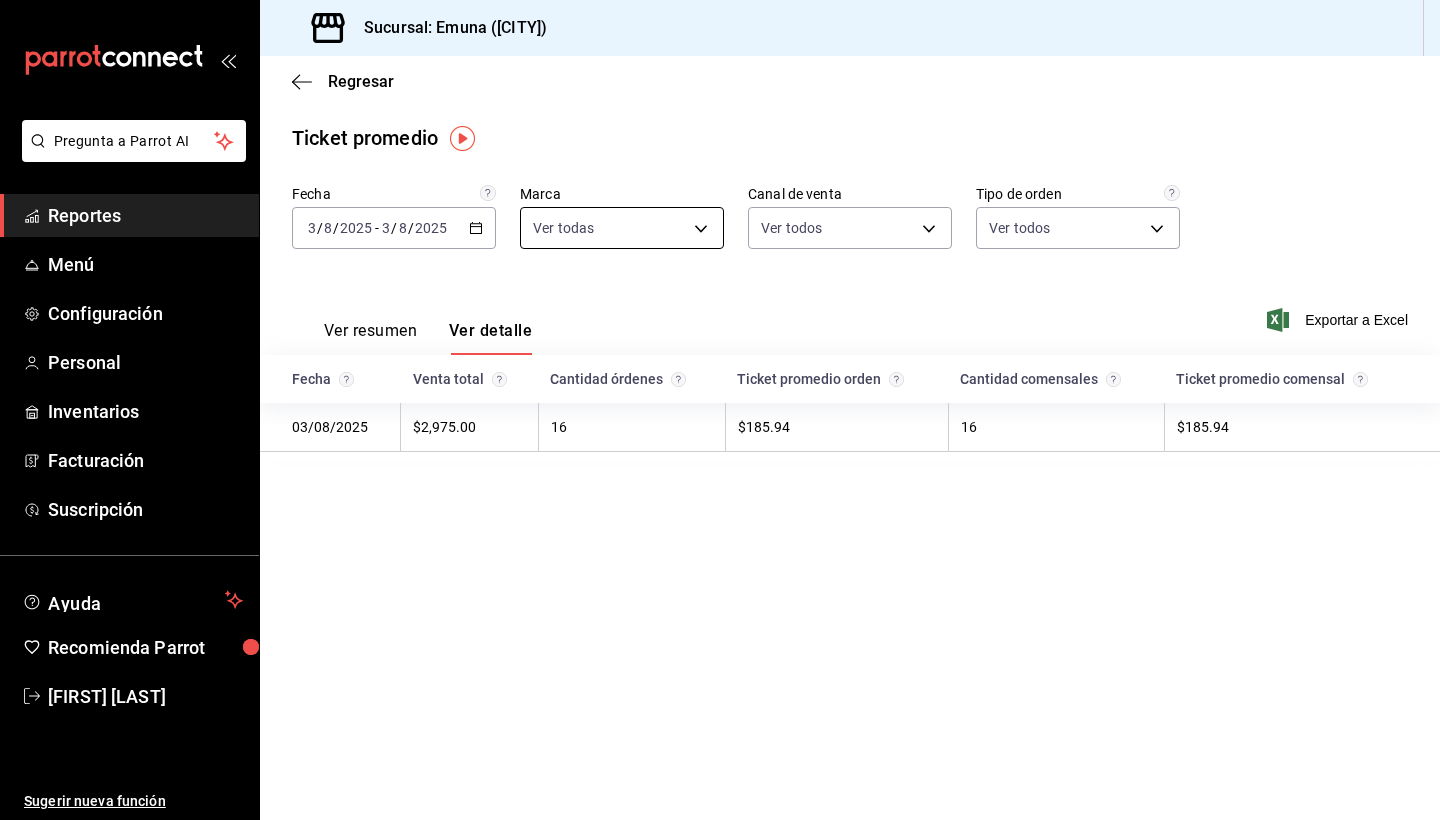 click on "Pregunta a Parrot AI Reportes   Menú   Configuración   Personal   Inventarios   Facturación   Suscripción   Ayuda Recomienda Parrot   Axel Cruz Montaño   Sugerir nueva función   Sucursal: Emuna (puebla) Regresar Ticket promedio   Fecha 2025-08-03 3 / 8 / 2025 - 2025-08-03 3 / 8 / 2025 Marca Ver todas ee19dde4-160e-4353-a06c-9c792b3acc28 Canal de venta Ver todos PARROT,UBER_EATS,RAPPI,DIDI_FOOD,ONLINE   Tipo de orden Ver todos 92f39e1e-cb2a-484e-99a4-8f419f833419,279b3814-b481-4215-9bdd-69fd8468fcc7,2ba5091e-0f61-40ca-bc53-93e534f56ae0,960415d2-ce21-4a0e-81e9-f4bfdb38109a,EXTERNAL Ver resumen Ver detalle Exportar a Excel Fecha   Venta total   Cantidad órdenes   Ticket promedio orden   Cantidad comensales   Ticket promedio comensal   03/08/2025 $2,975.00 16 $185.94 16 $185.94 GANA 1 MES GRATIS EN TU SUSCRIPCIÓN AQUÍ Ver video tutorial Ir a video Pregunta a Parrot AI Reportes   Menú   Configuración   Personal   Inventarios   Facturación   Suscripción   Ayuda Recomienda Parrot   Axel Cruz Montaño" at bounding box center [720, 410] 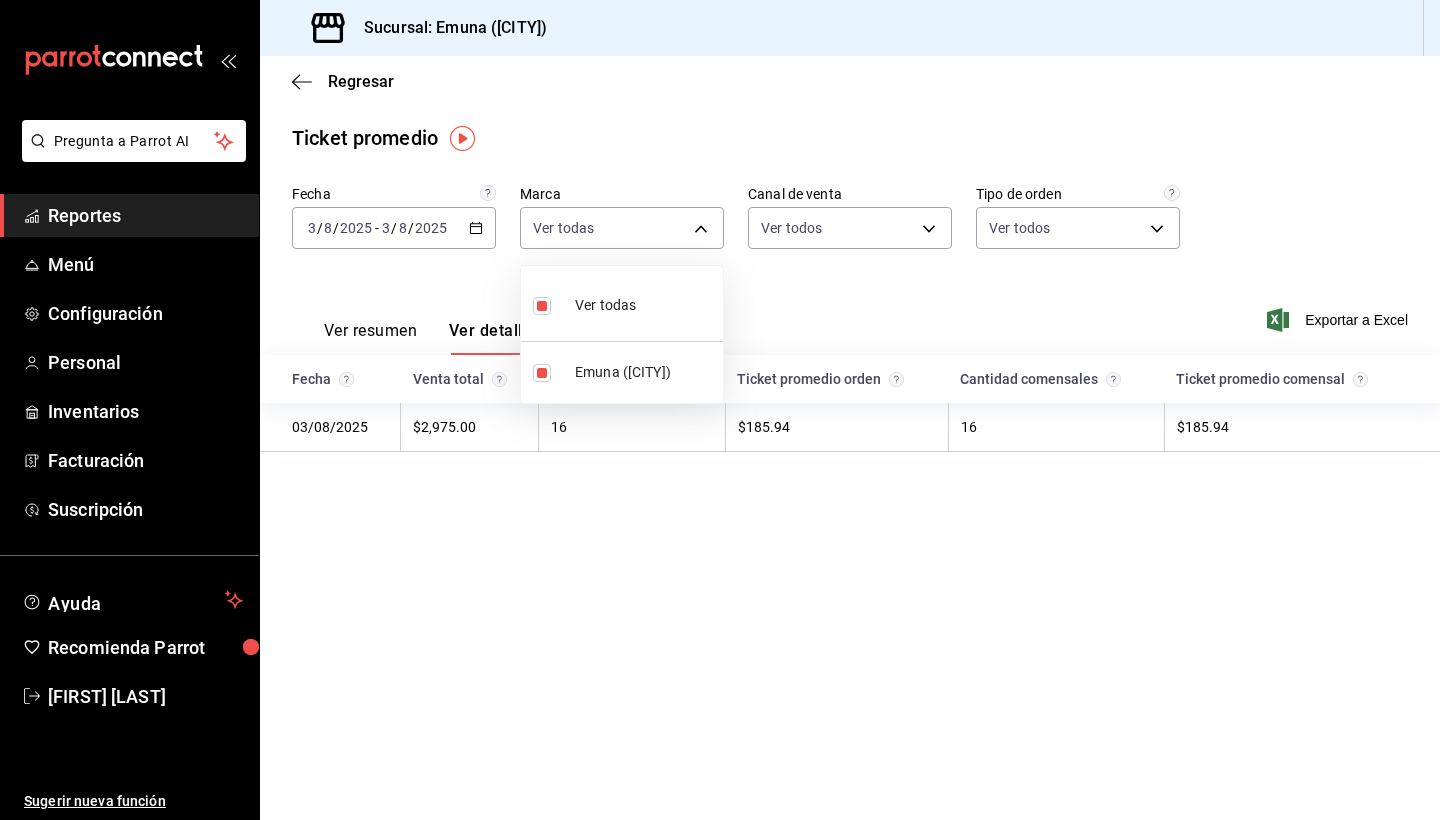 click at bounding box center (720, 410) 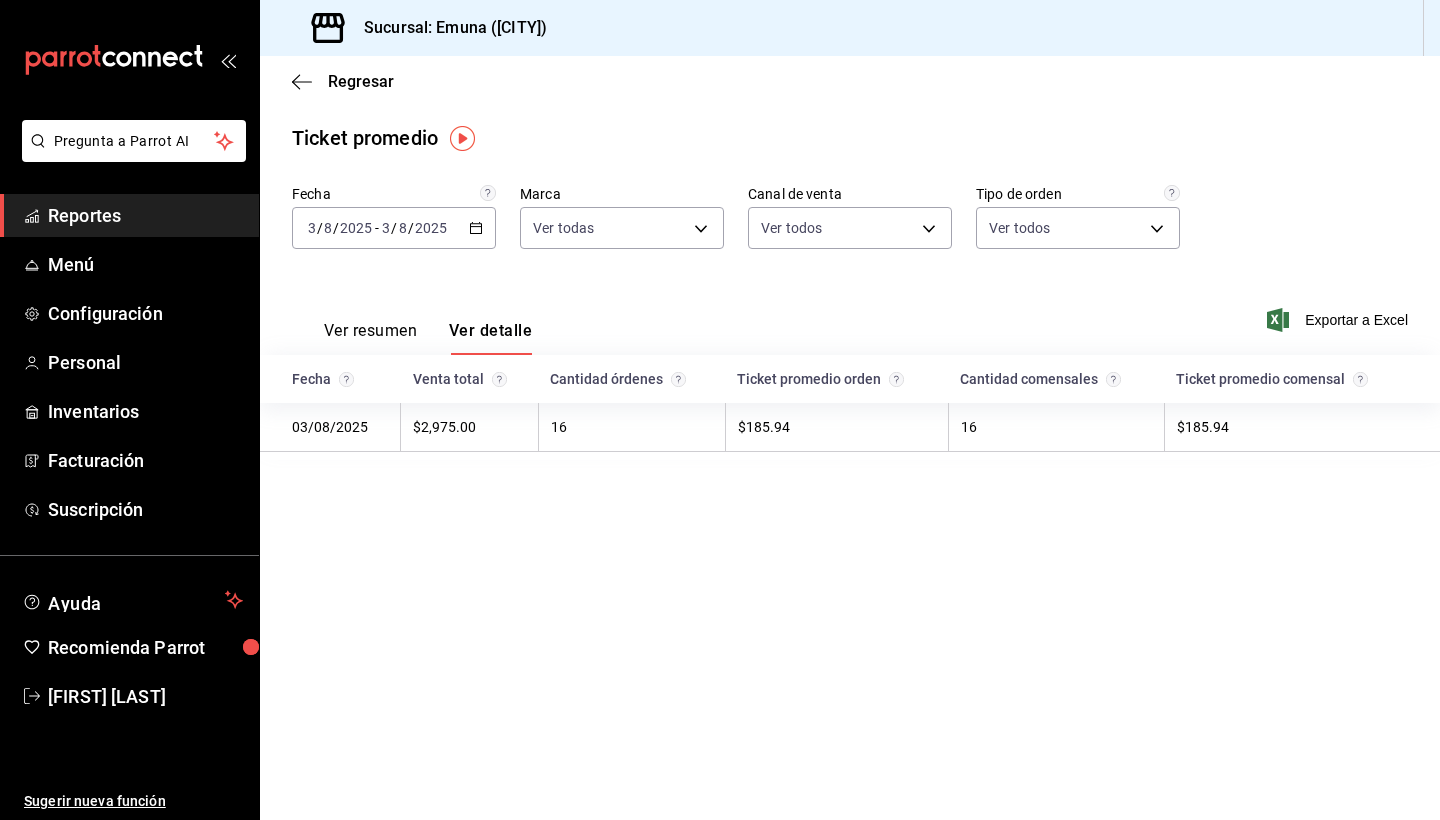click on "Ver resumen" at bounding box center [370, 338] 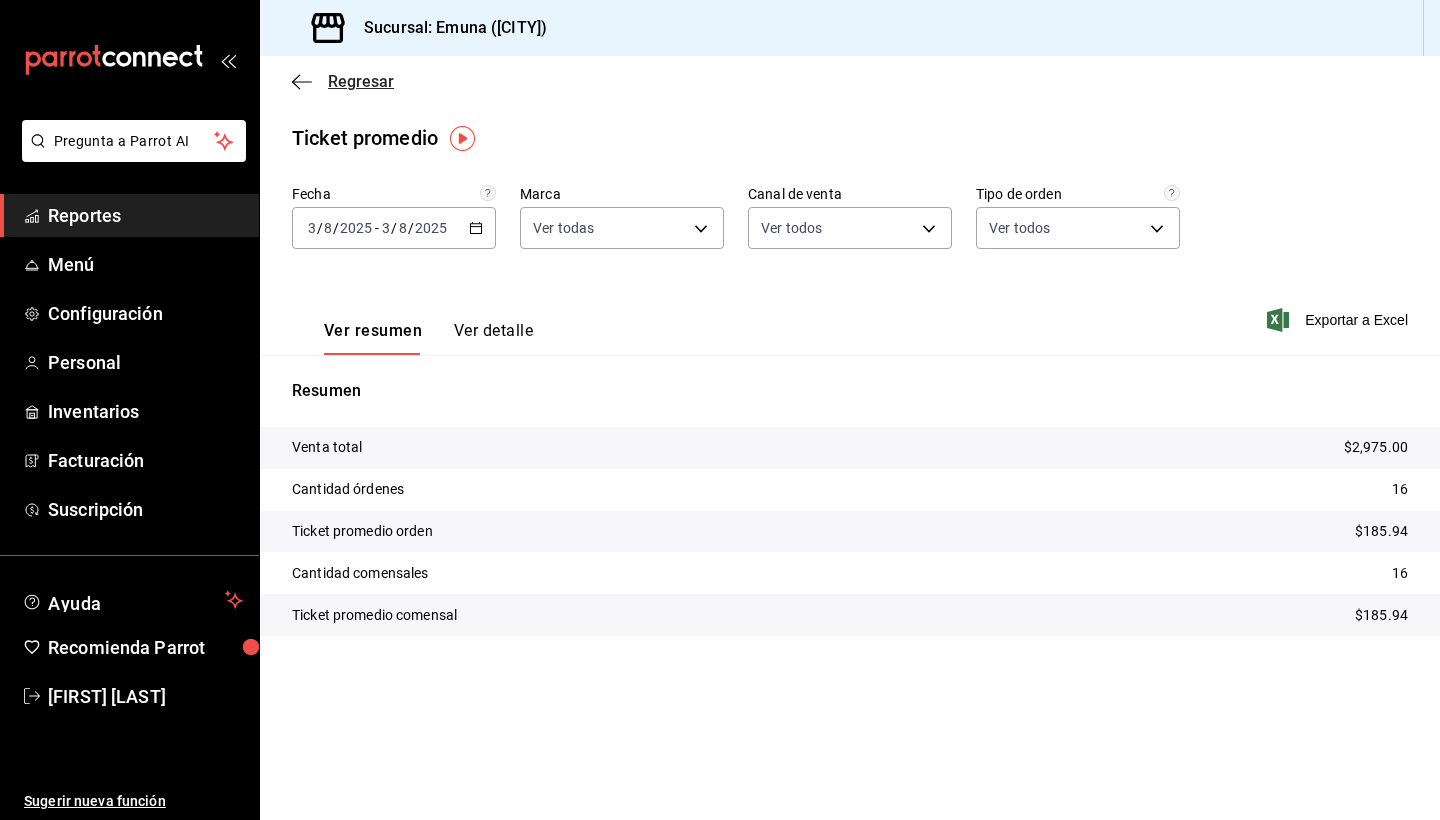 click 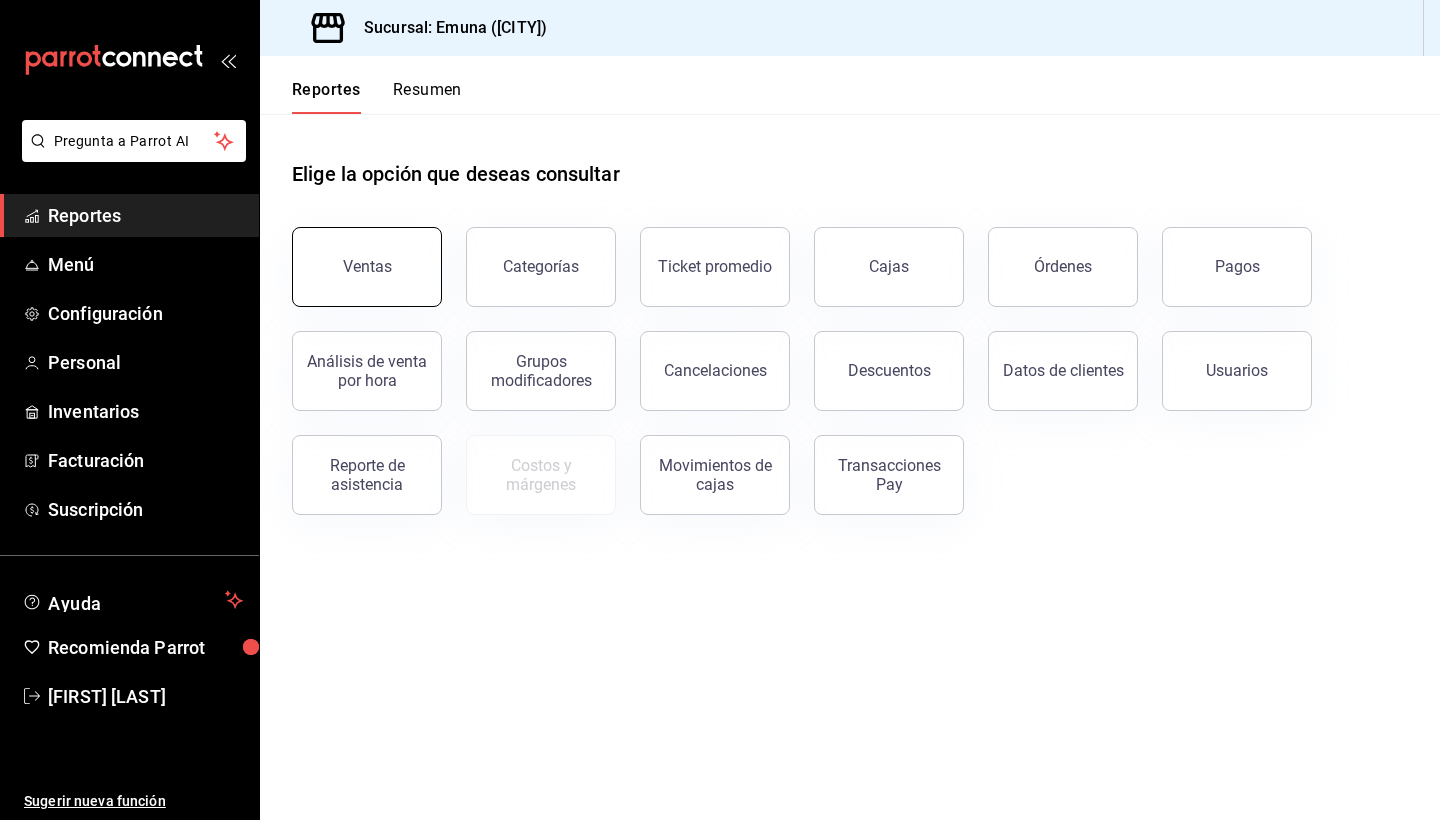 click on "Ventas" at bounding box center [367, 267] 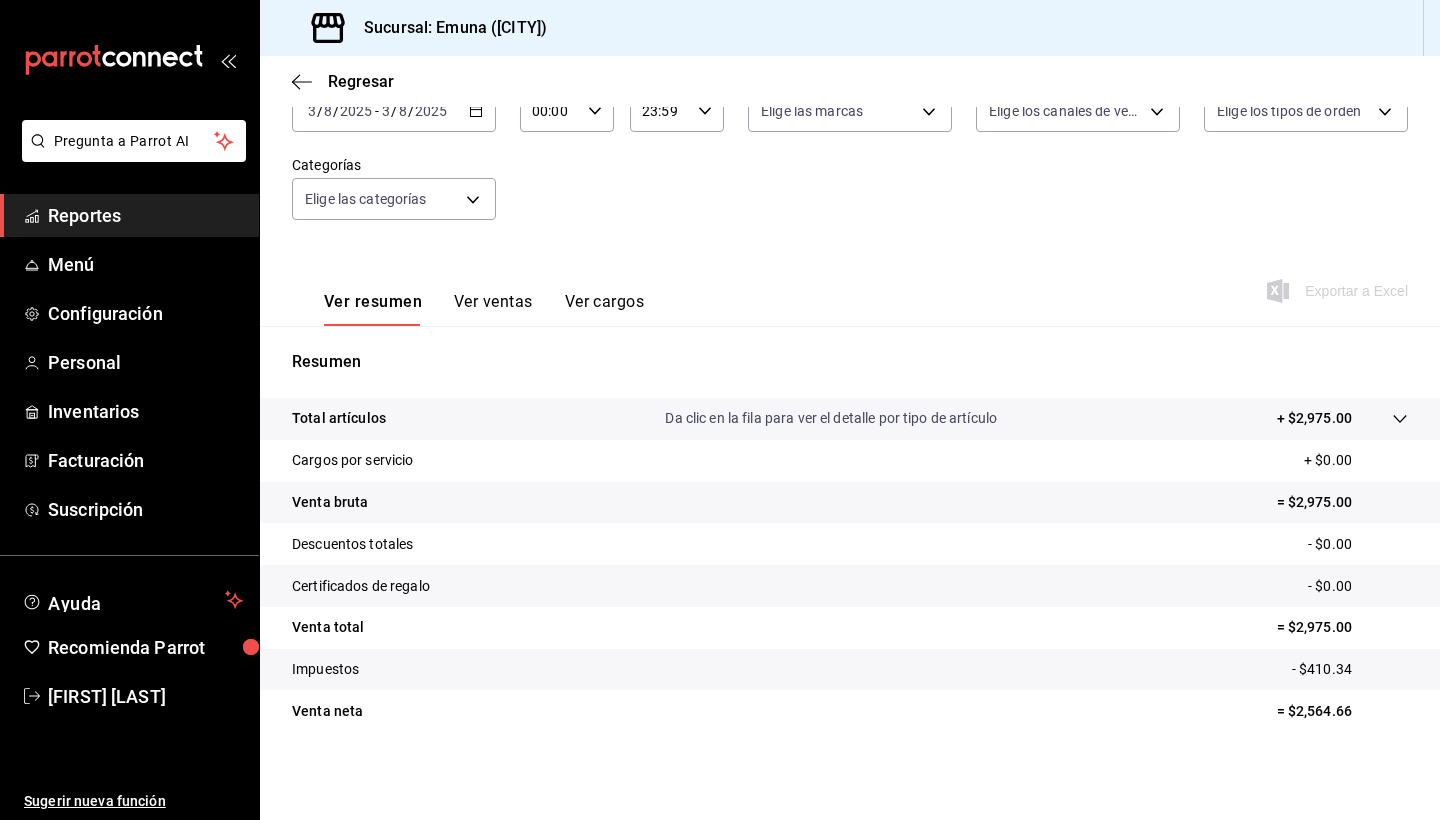 scroll, scrollTop: 139, scrollLeft: 0, axis: vertical 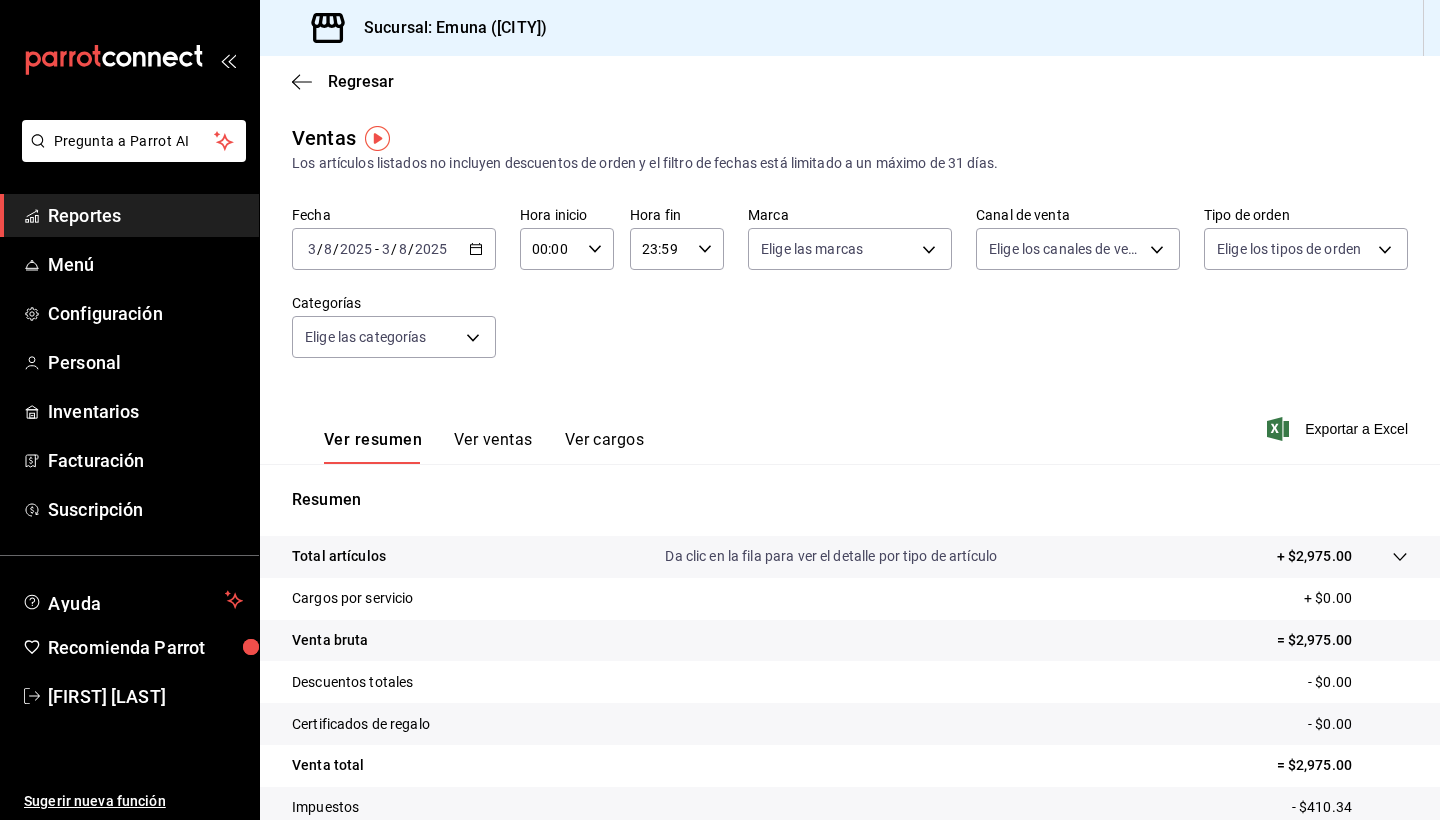 click on "Ver ventas" at bounding box center (493, 447) 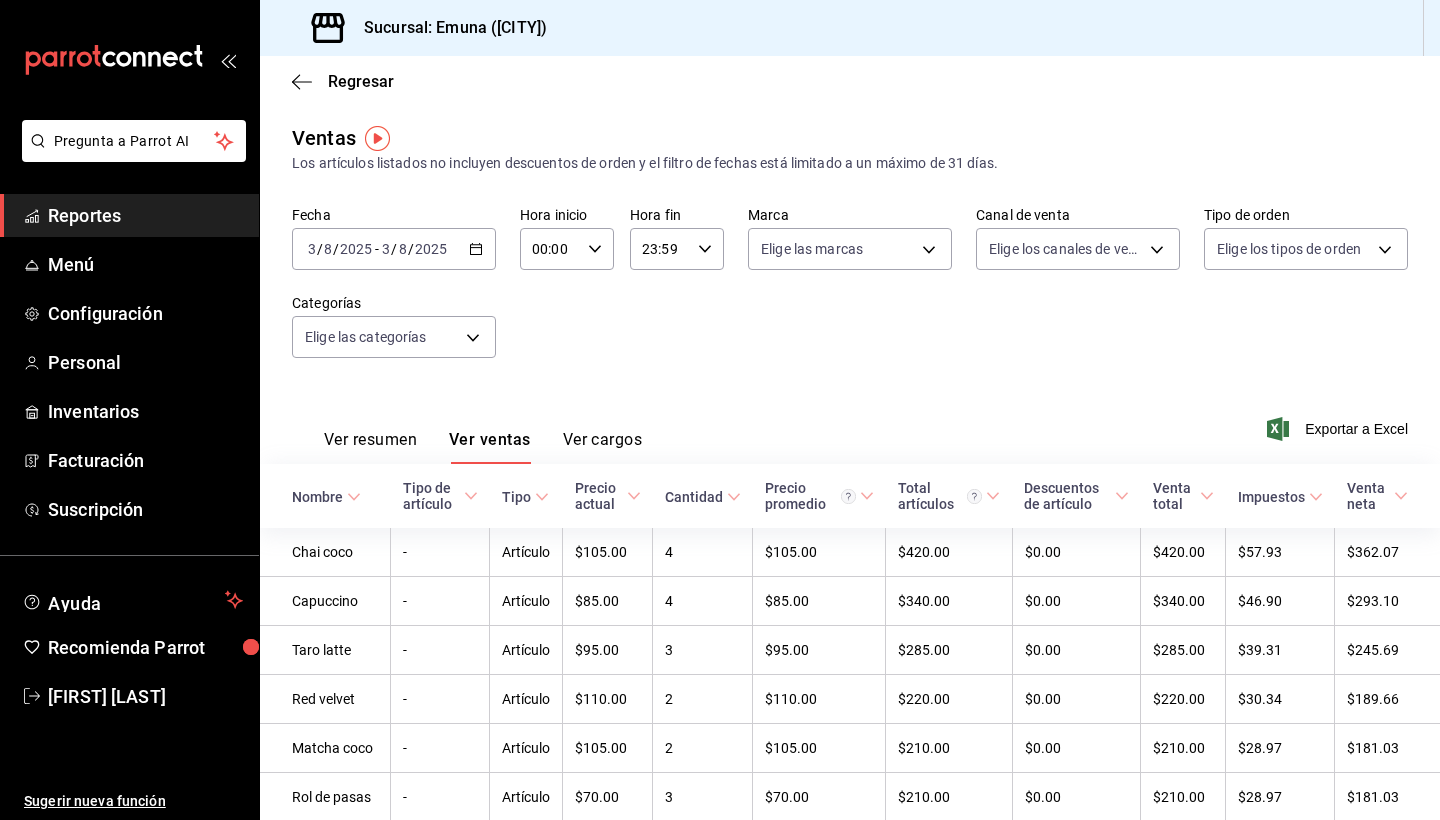 click on "Ver resumen" at bounding box center (370, 447) 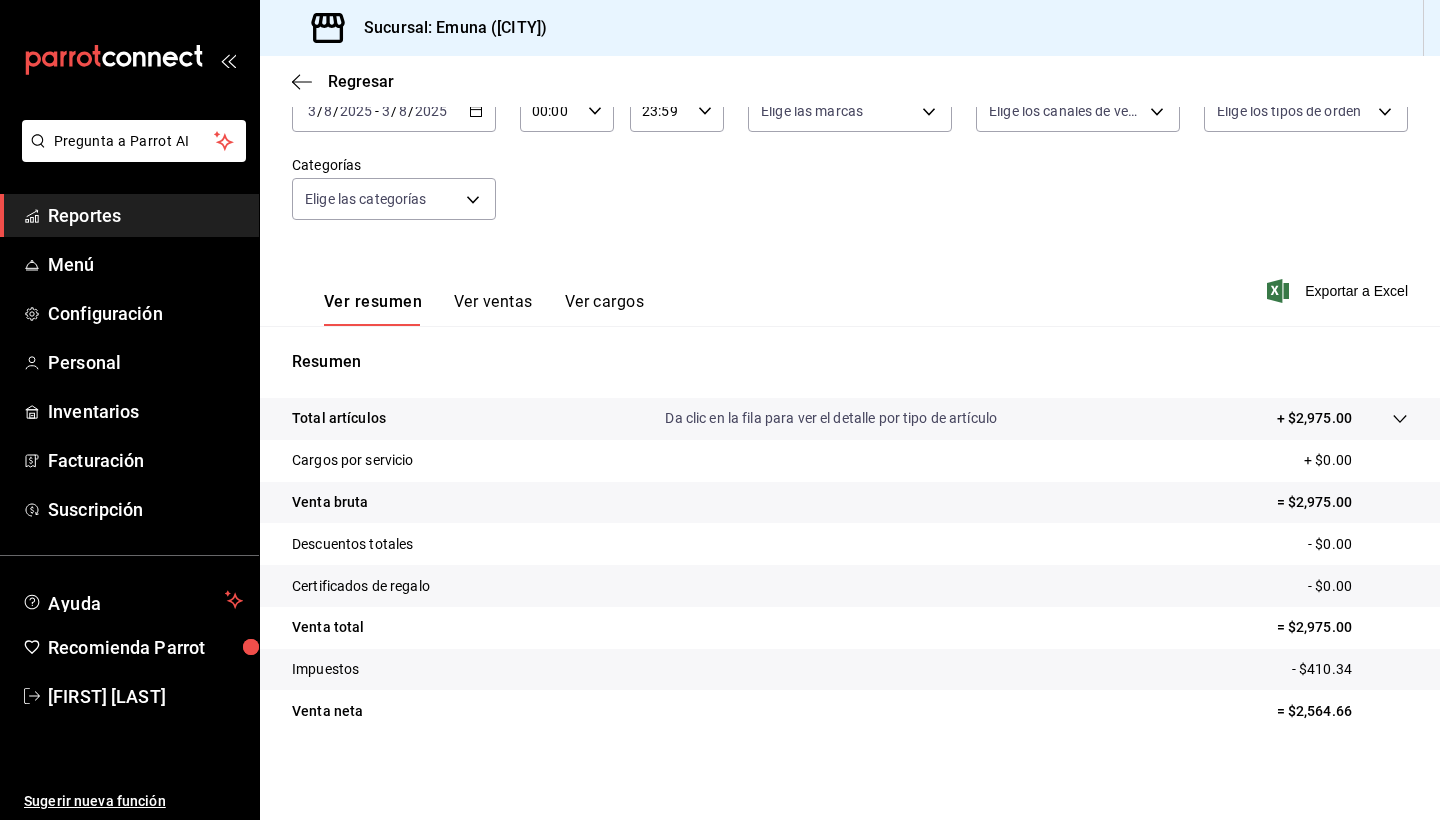 scroll, scrollTop: 138, scrollLeft: 0, axis: vertical 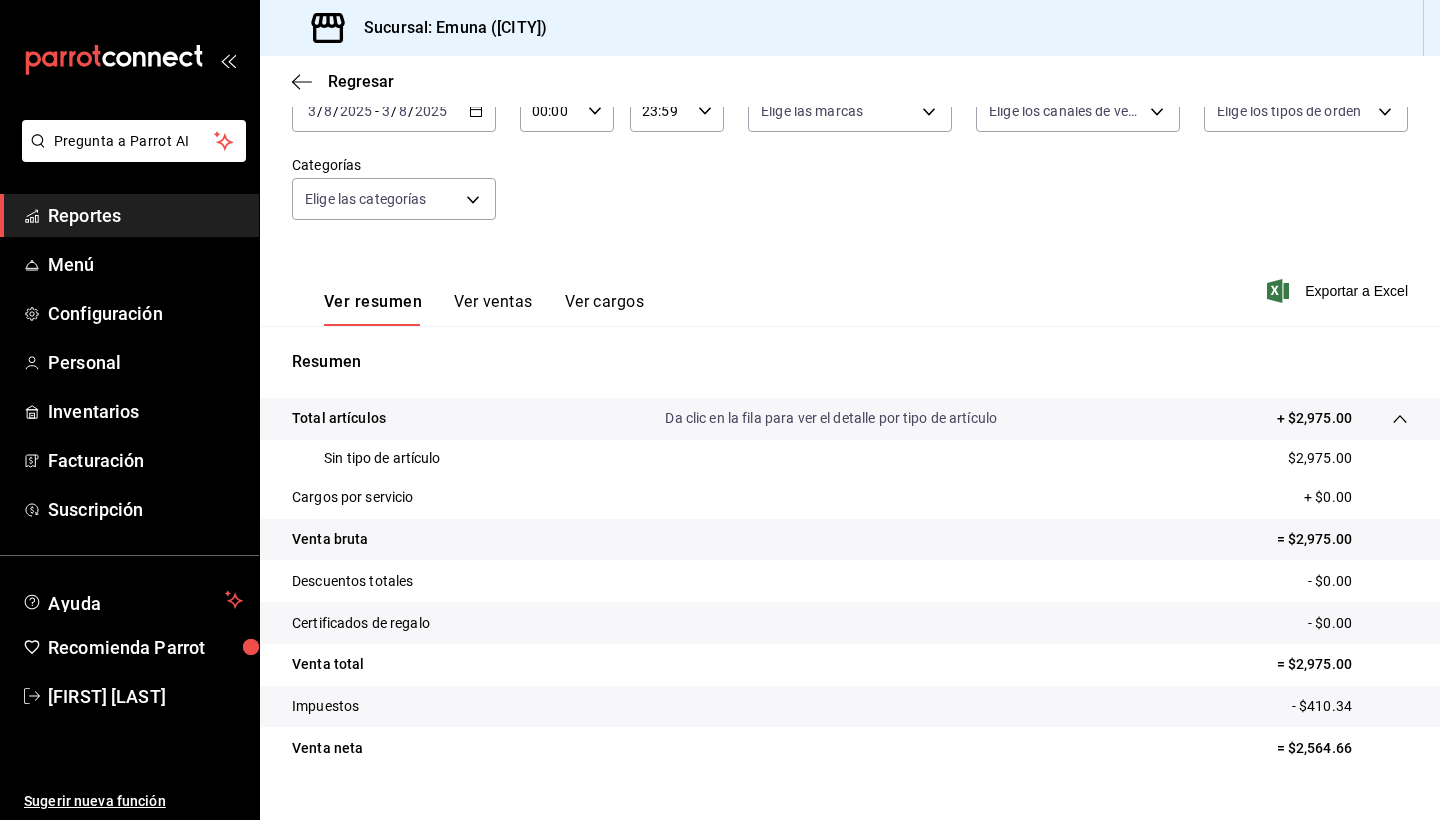click 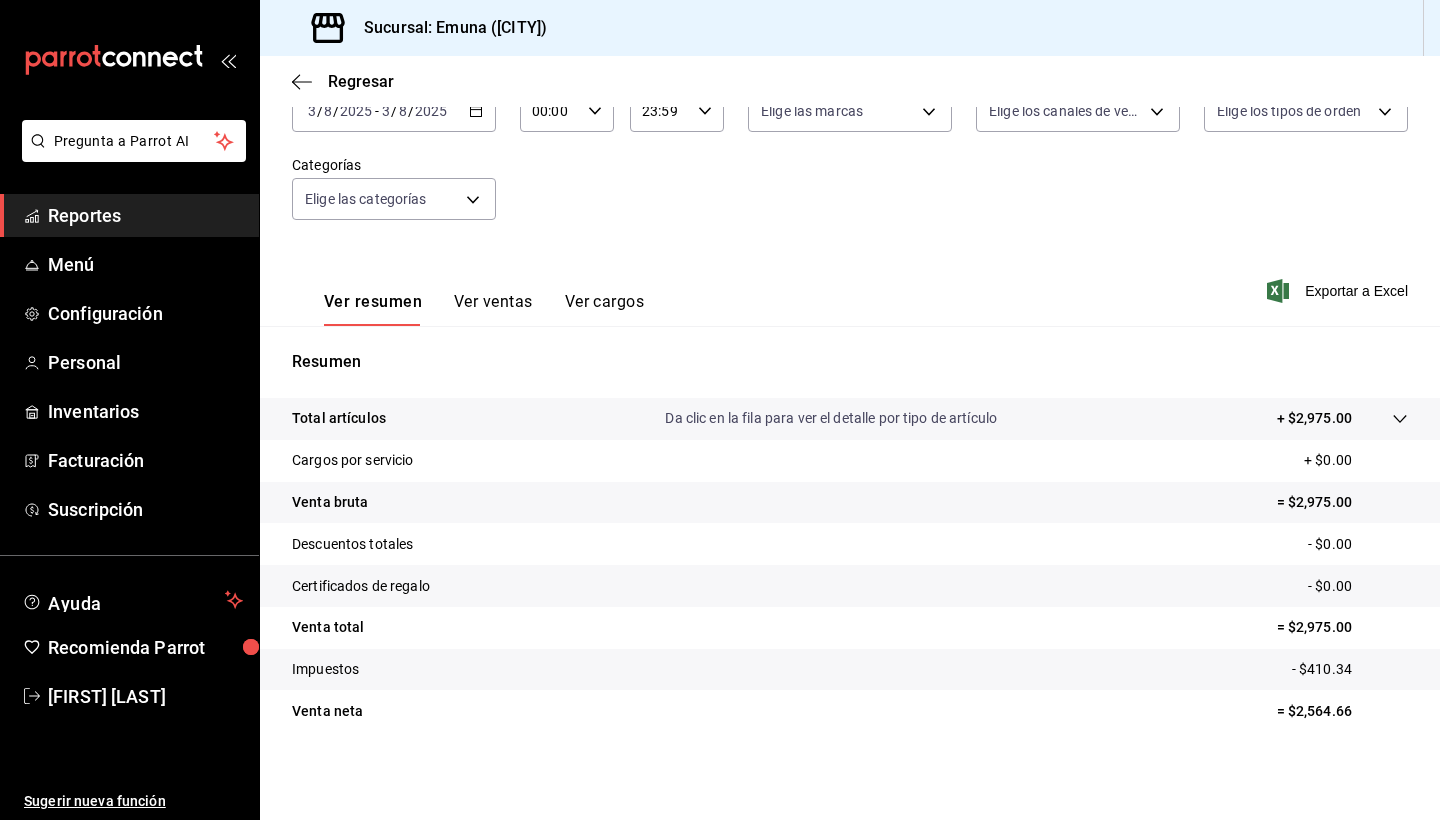 scroll, scrollTop: 0, scrollLeft: 0, axis: both 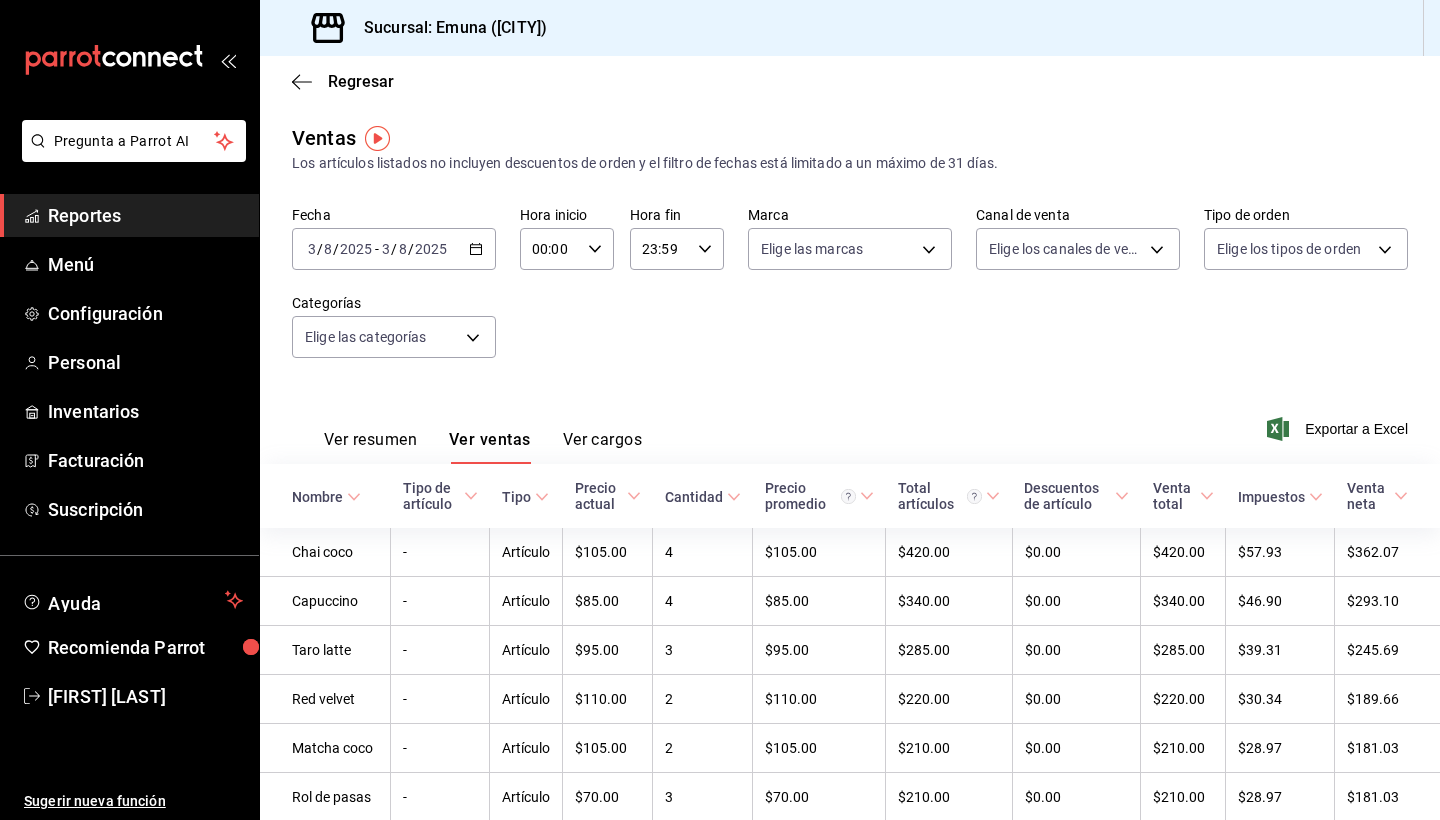 click 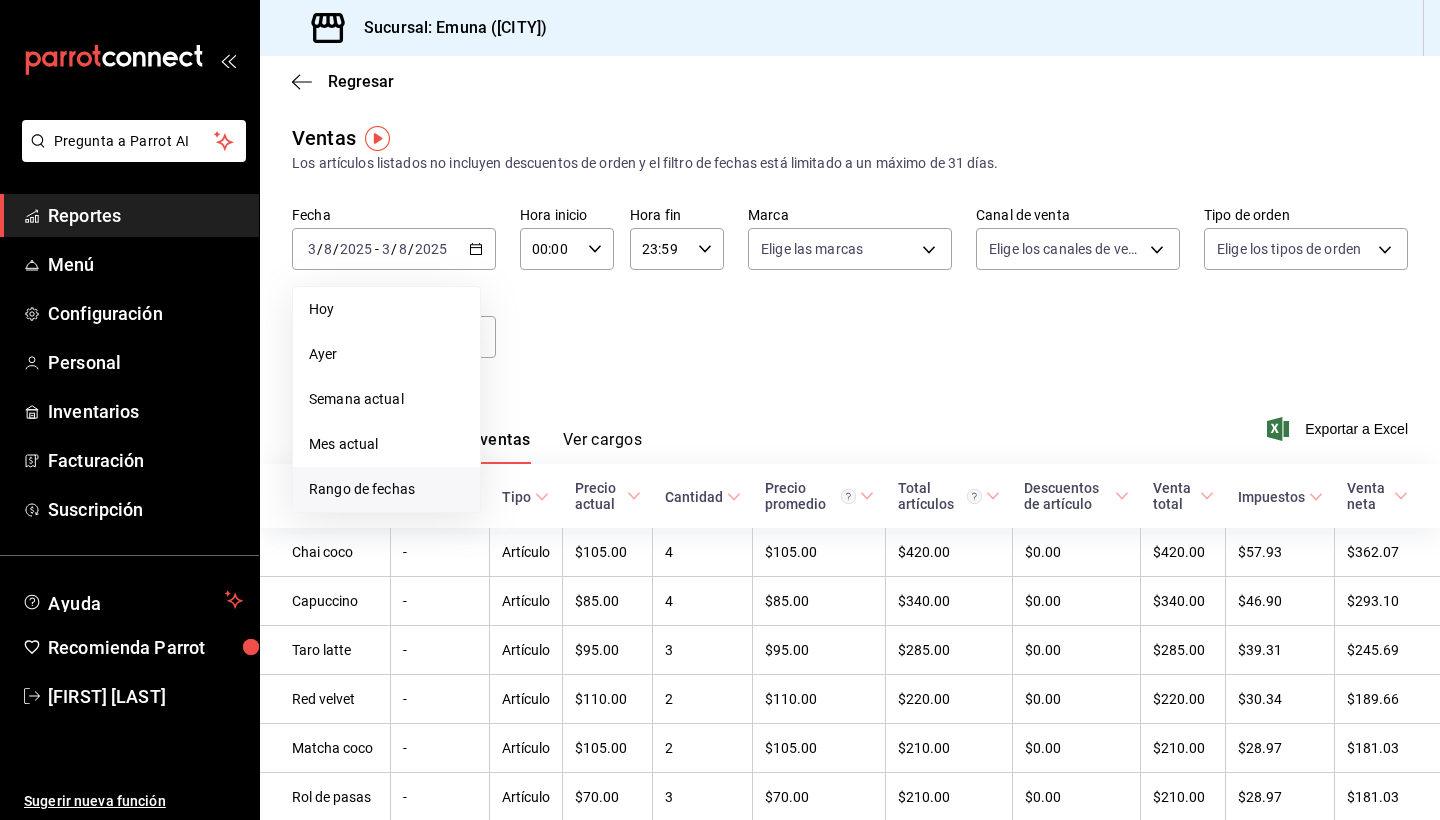 click on "Rango de fechas" at bounding box center (386, 489) 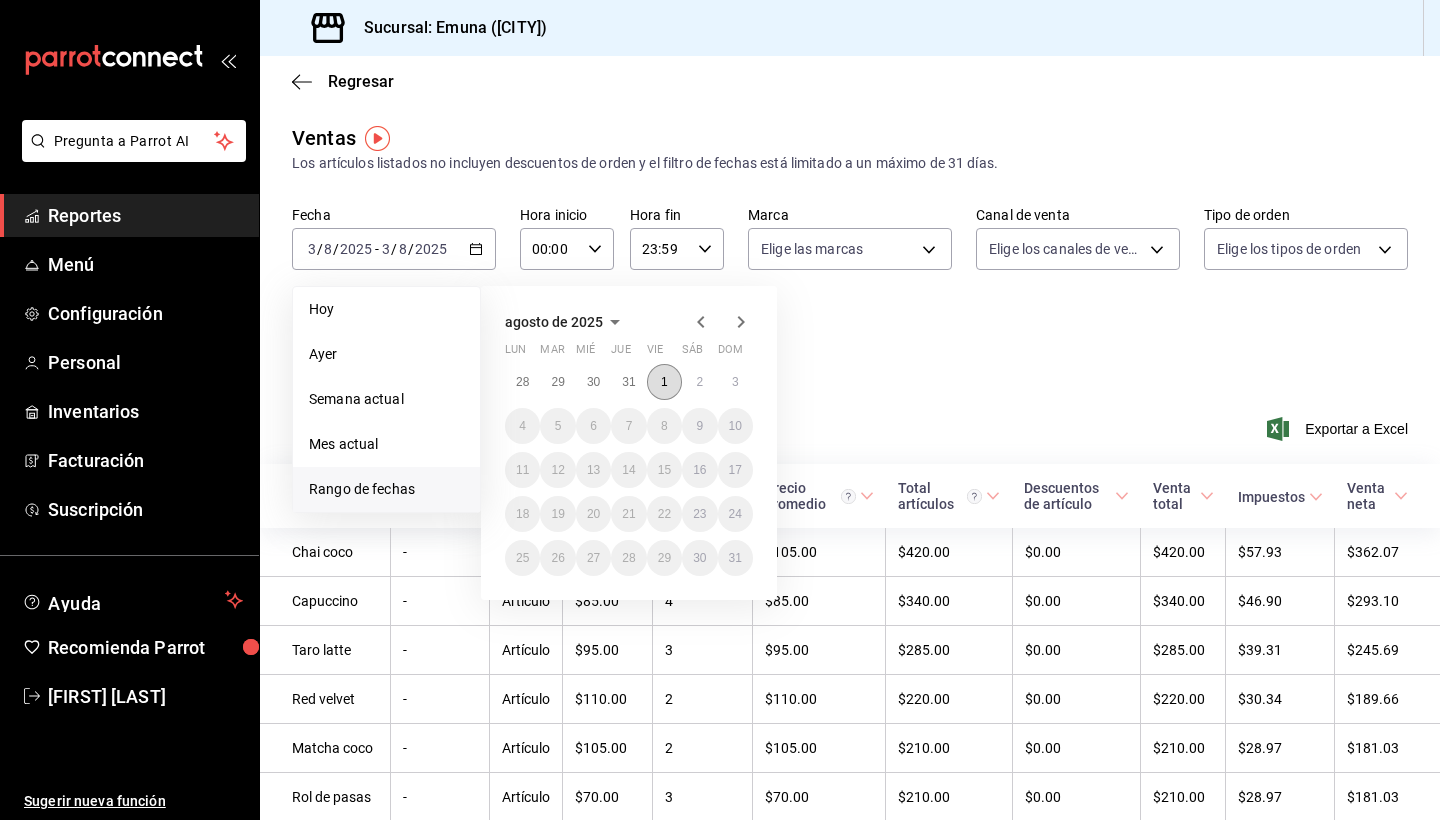 click on "1" at bounding box center (664, 382) 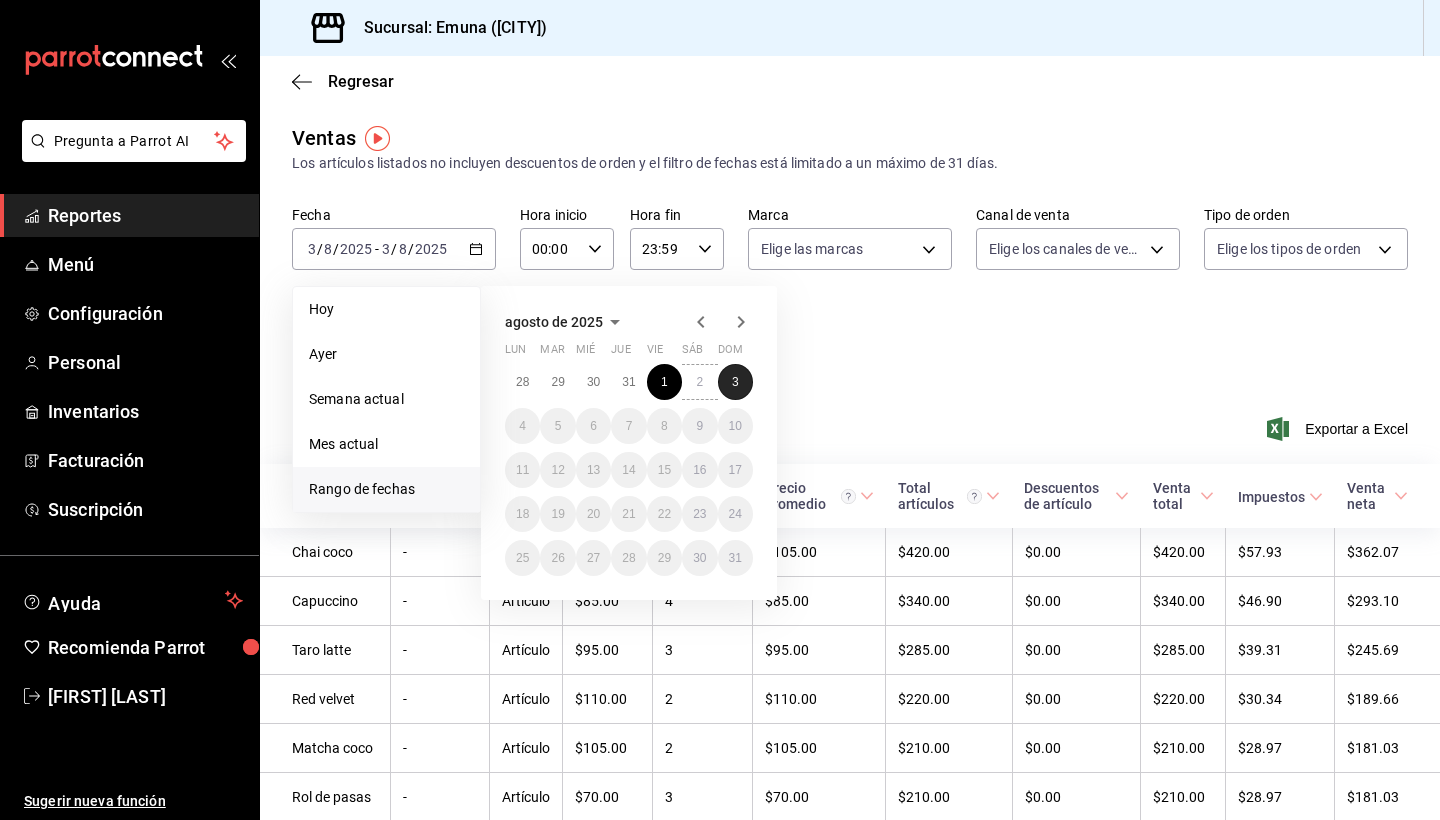 click on "3" at bounding box center [735, 382] 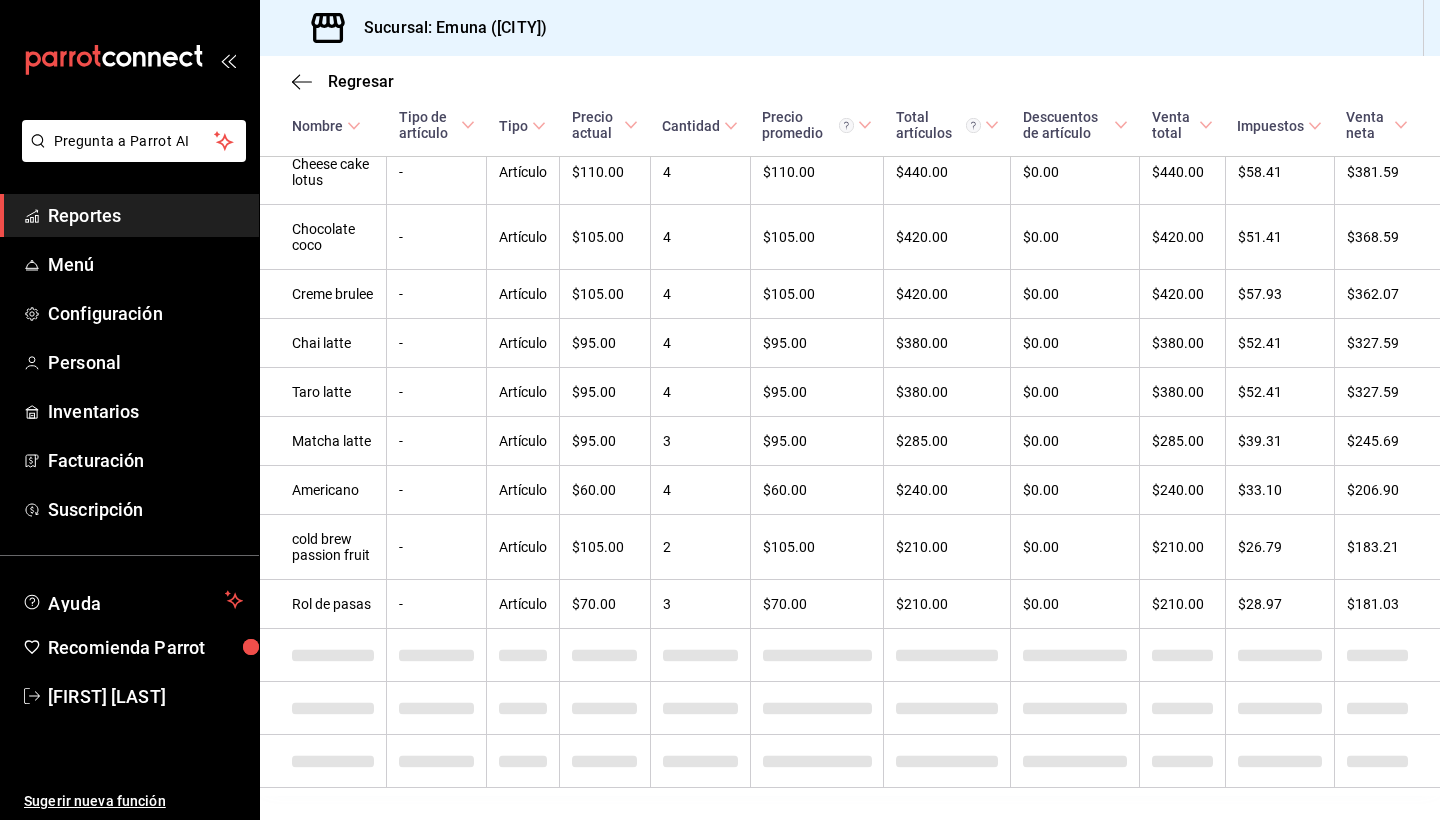scroll, scrollTop: 1020, scrollLeft: 0, axis: vertical 